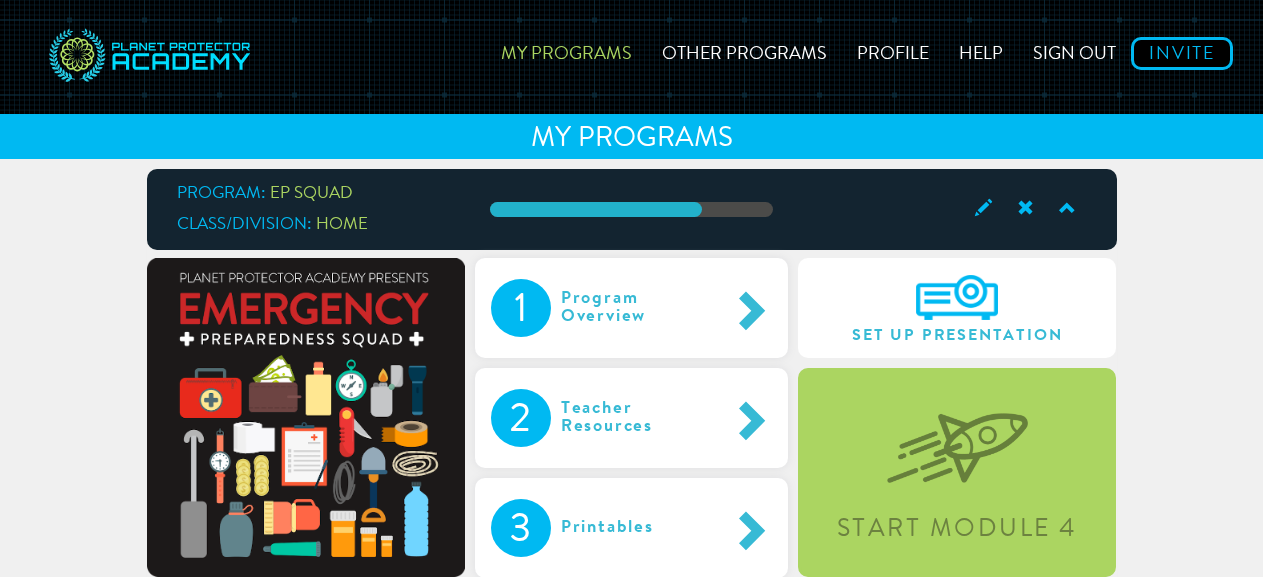 scroll, scrollTop: 98, scrollLeft: 0, axis: vertical 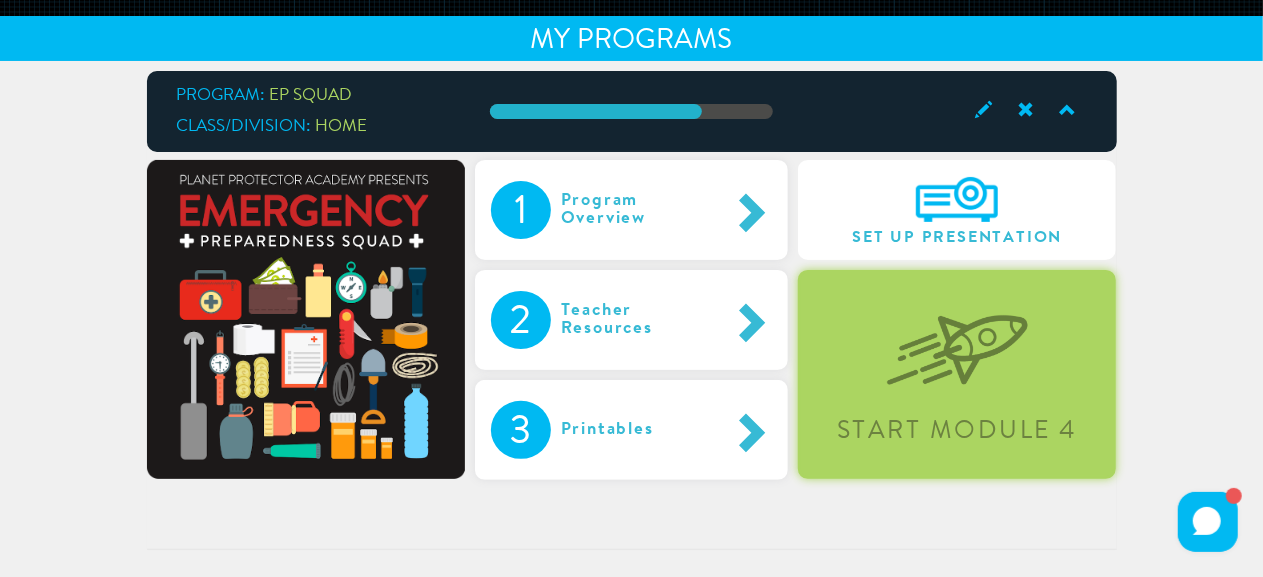 click on "Start Module 4" at bounding box center (957, 374) 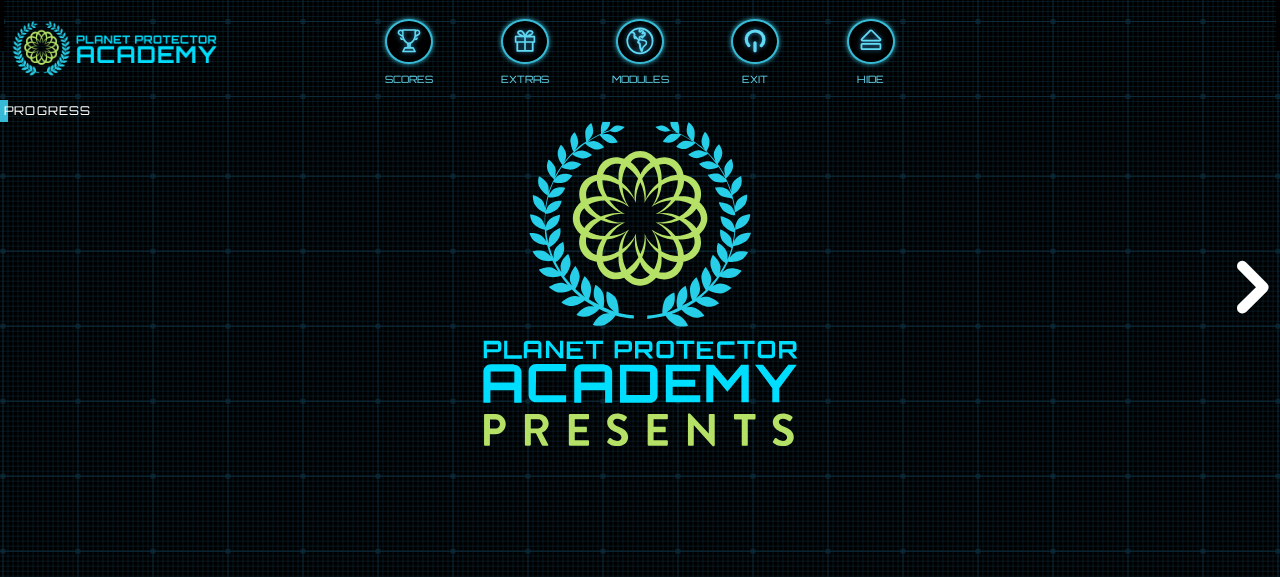 click on "Next" at bounding box center [1249, 288] 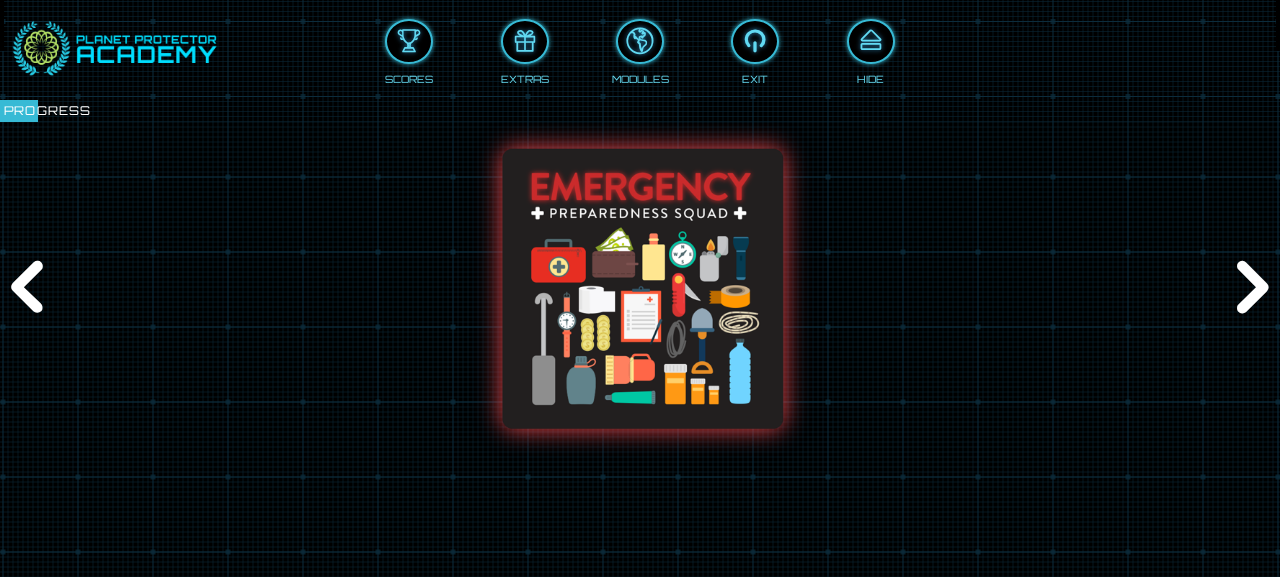 click on "Next" at bounding box center (1249, 288) 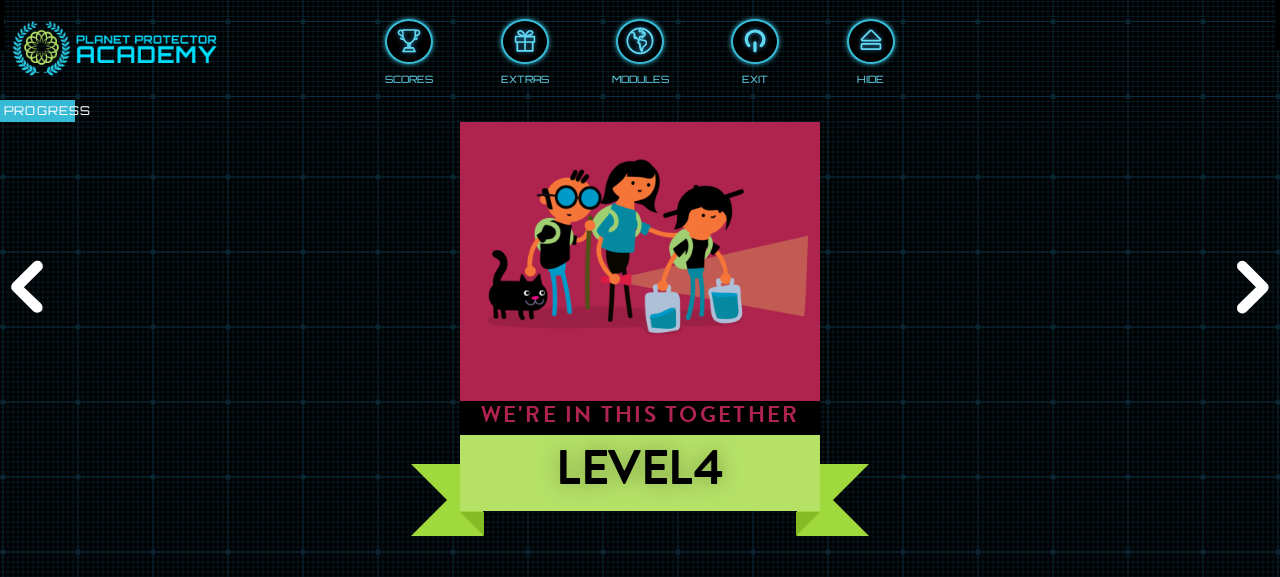 click on "Next" at bounding box center [1249, 288] 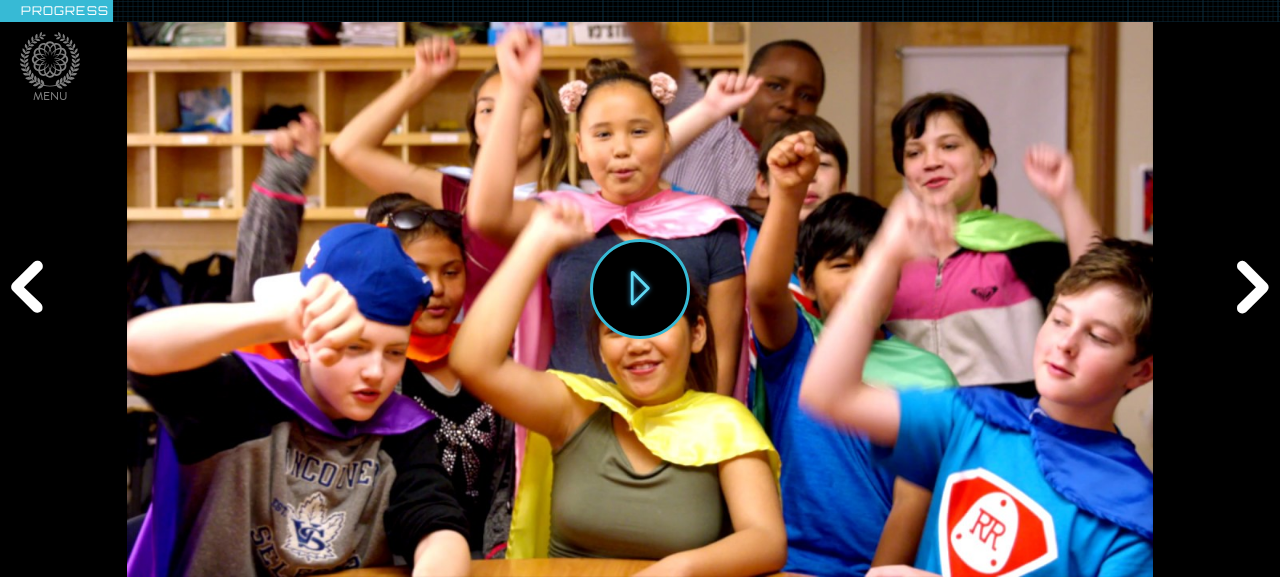 click on "Next" at bounding box center [1249, 288] 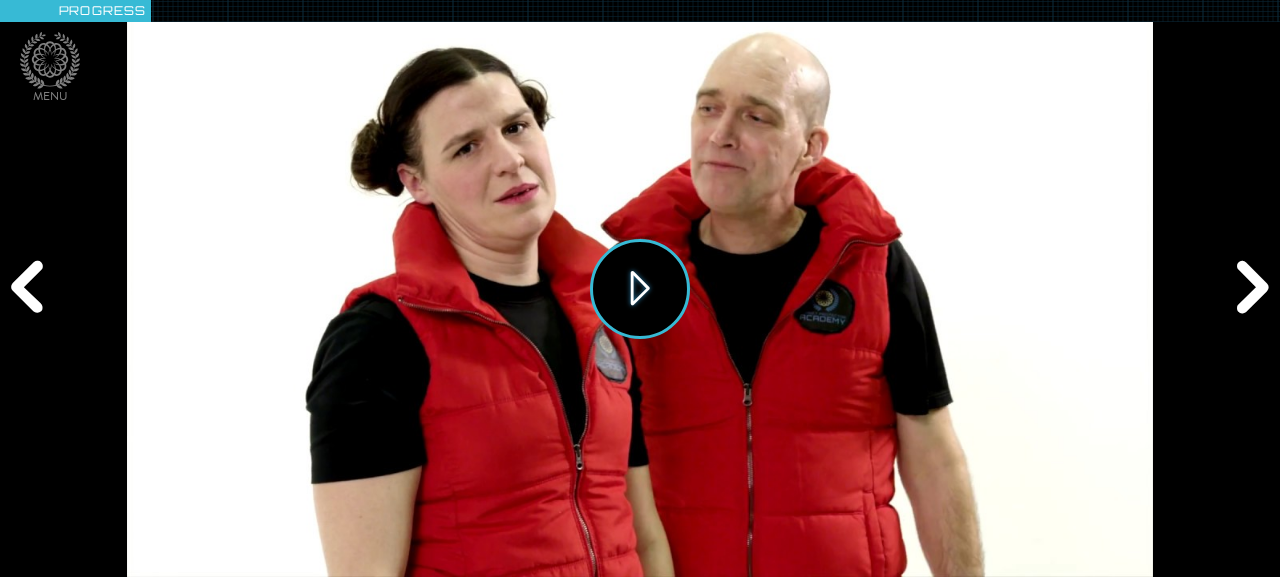 click on "Play" at bounding box center [640, 289] 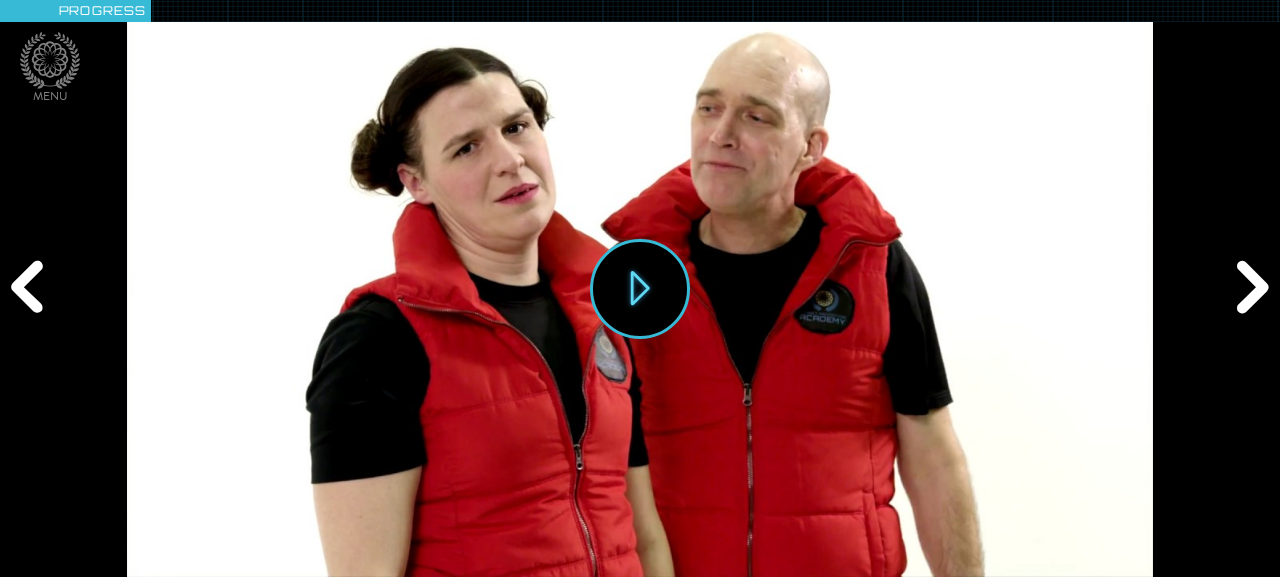 click on "Next" at bounding box center [1249, 288] 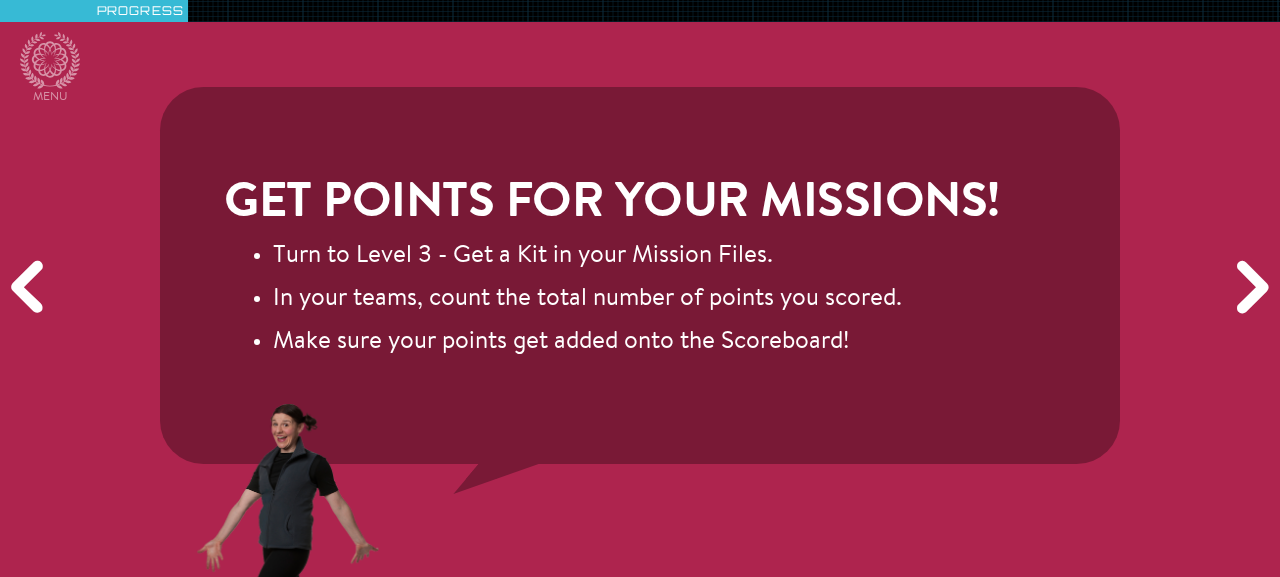 click on "Next" at bounding box center (1249, 288) 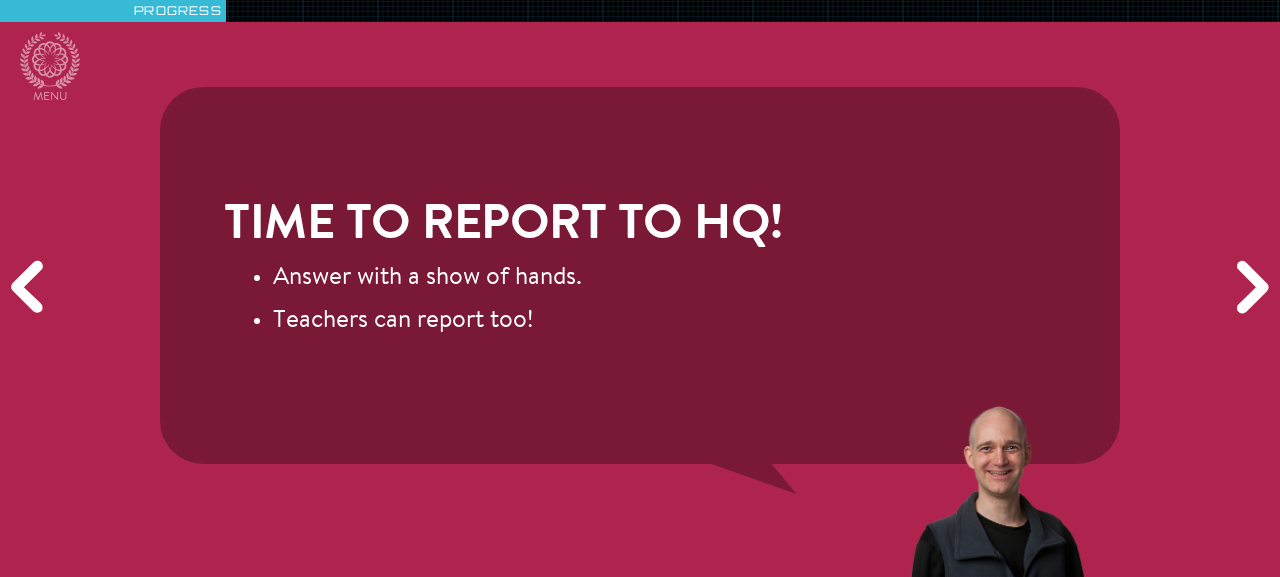 click on "Next" at bounding box center [1249, 288] 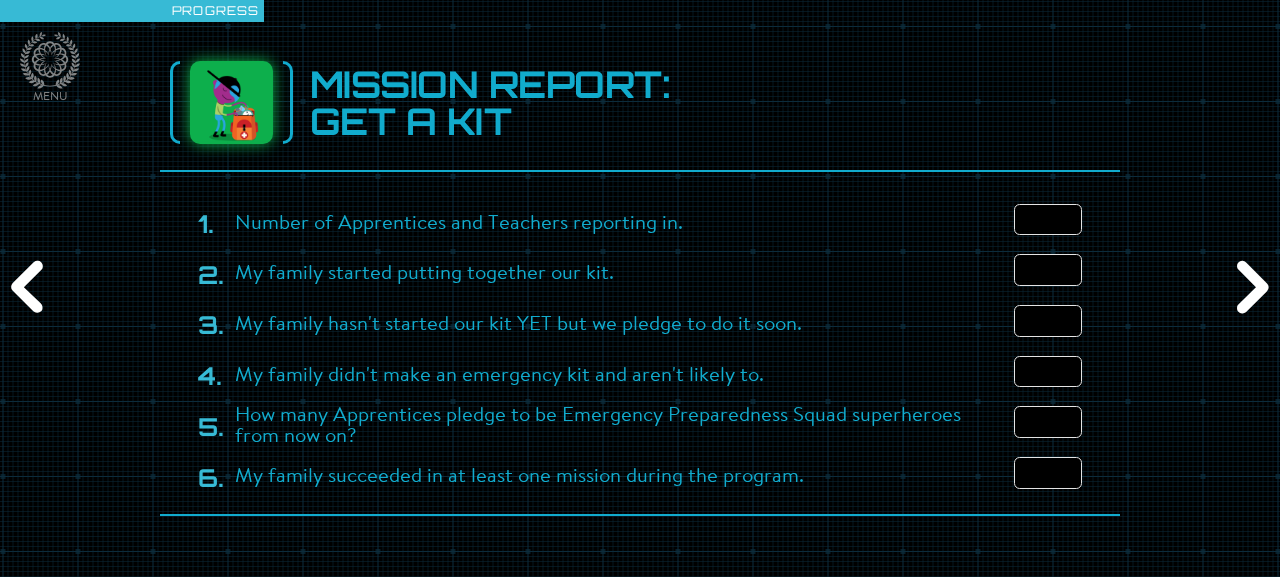 click at bounding box center [1048, 220] 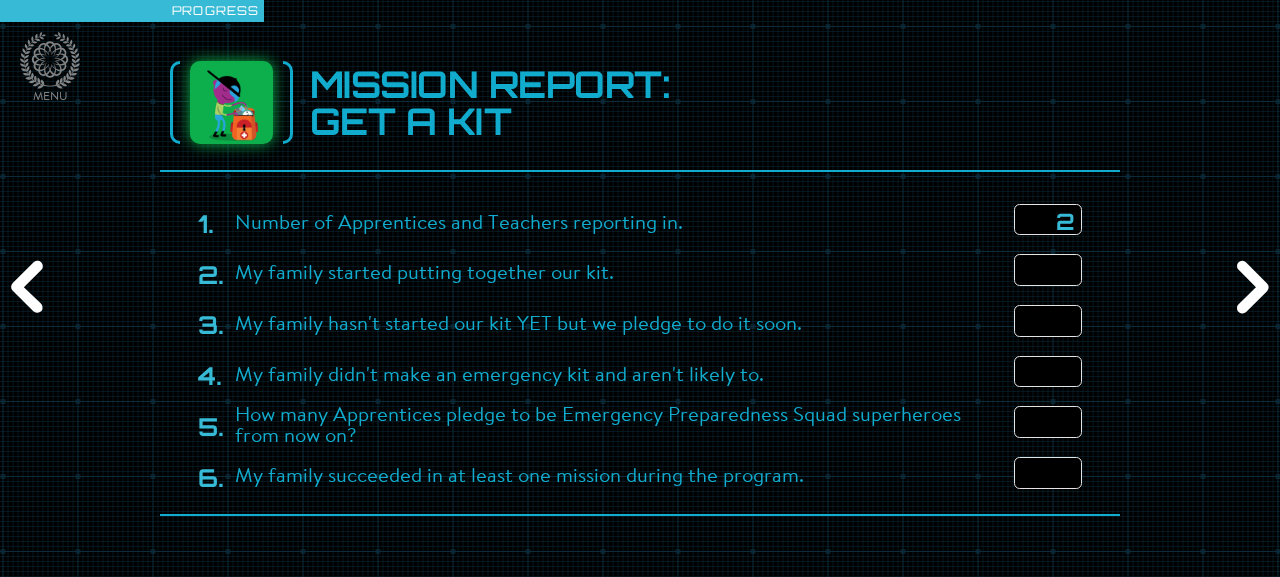 type on "2" 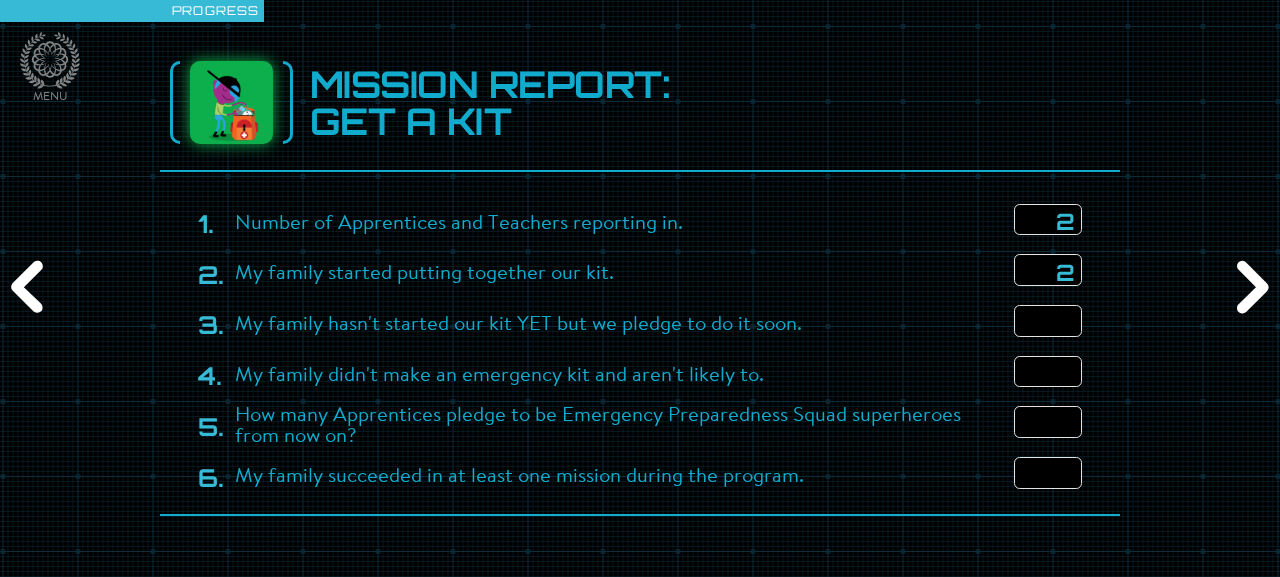type on "2" 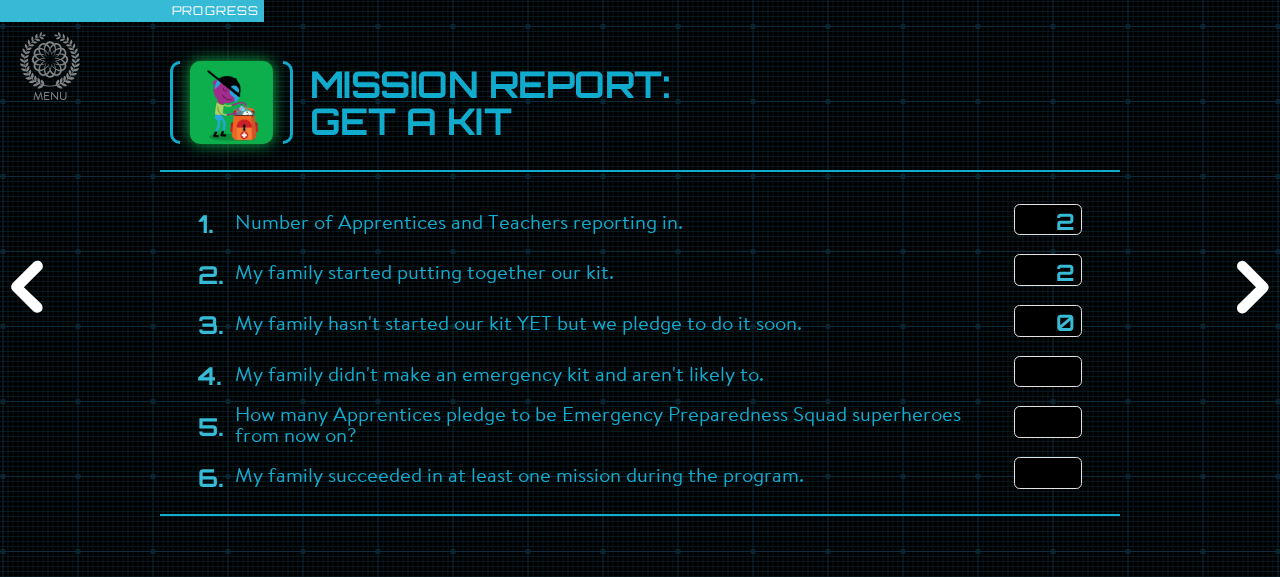 type on "0" 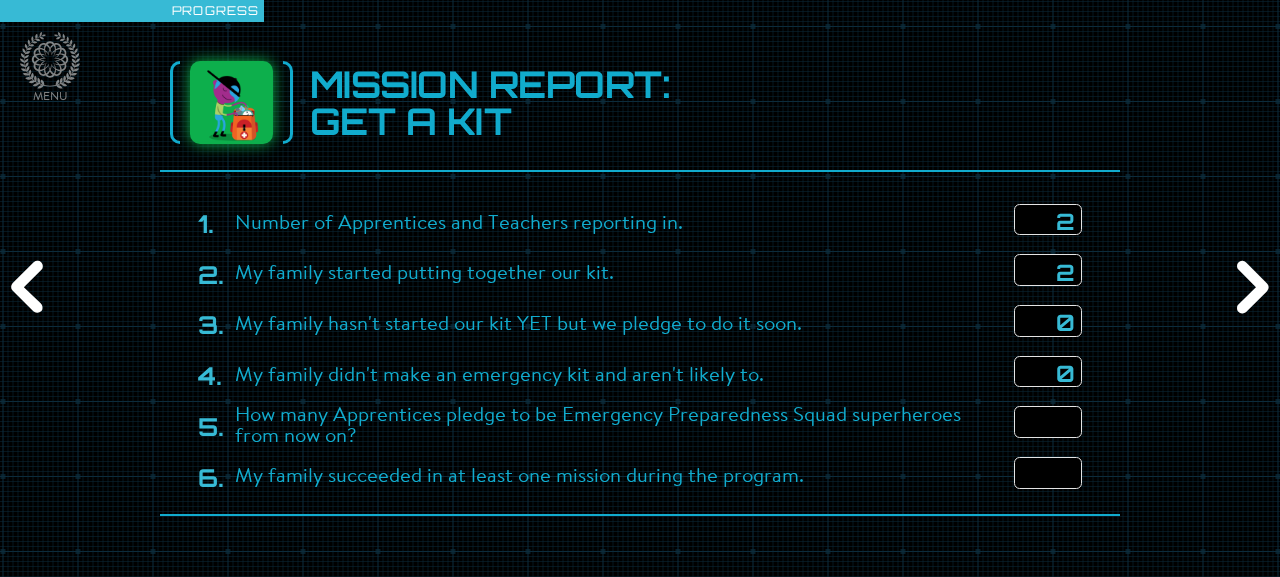 type on "0" 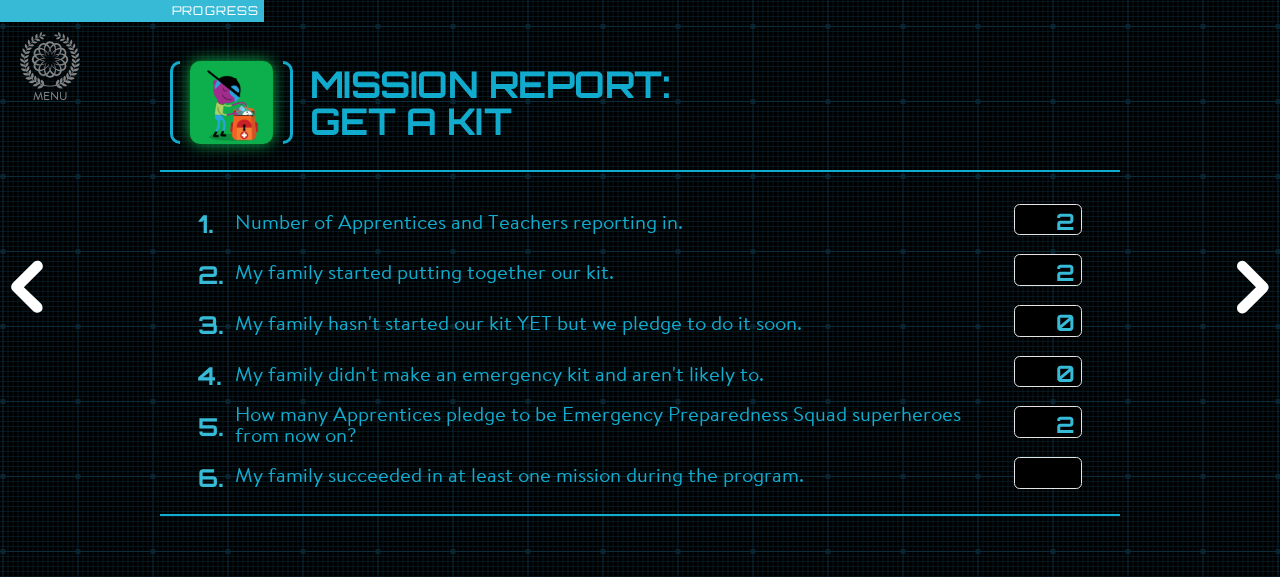 type on "2" 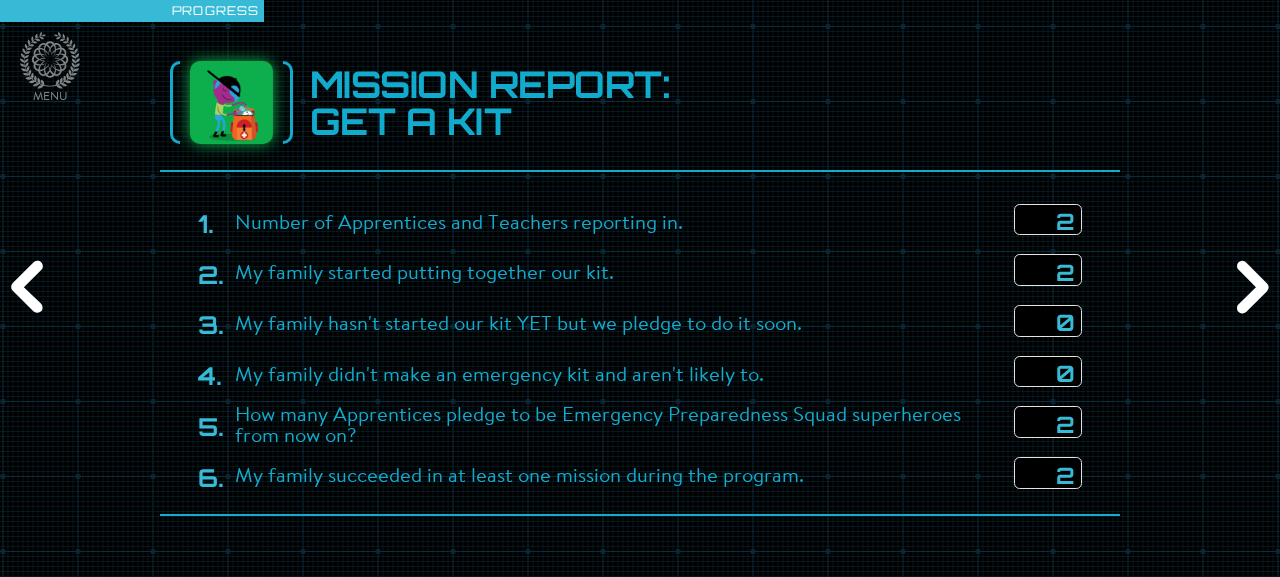 type on "2" 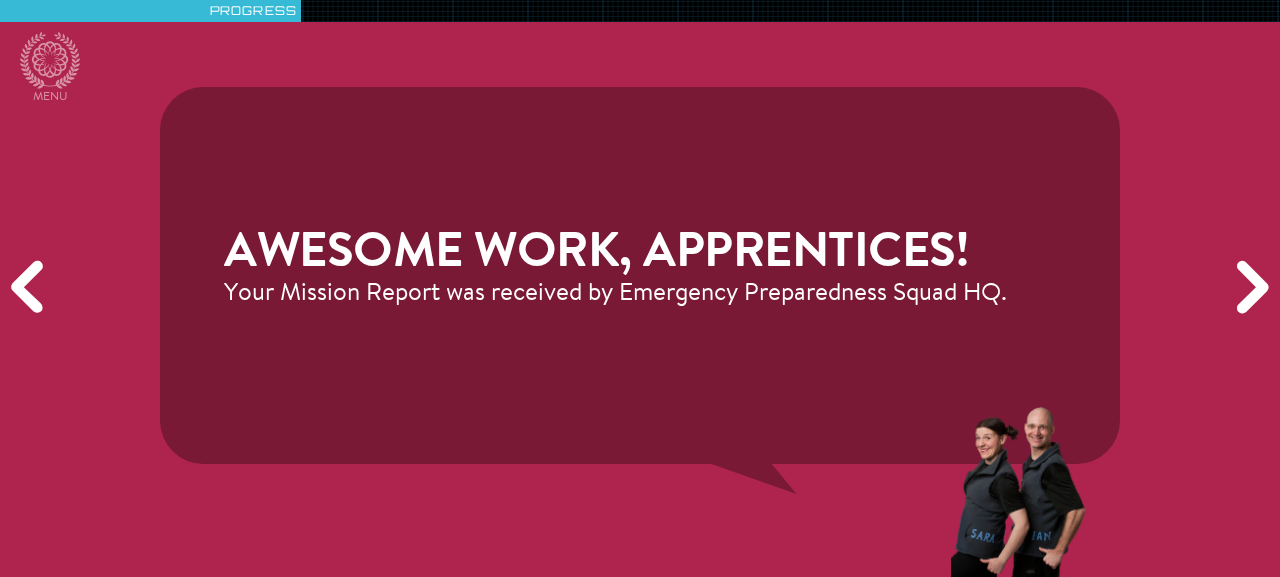 click on "Next" at bounding box center (1249, 288) 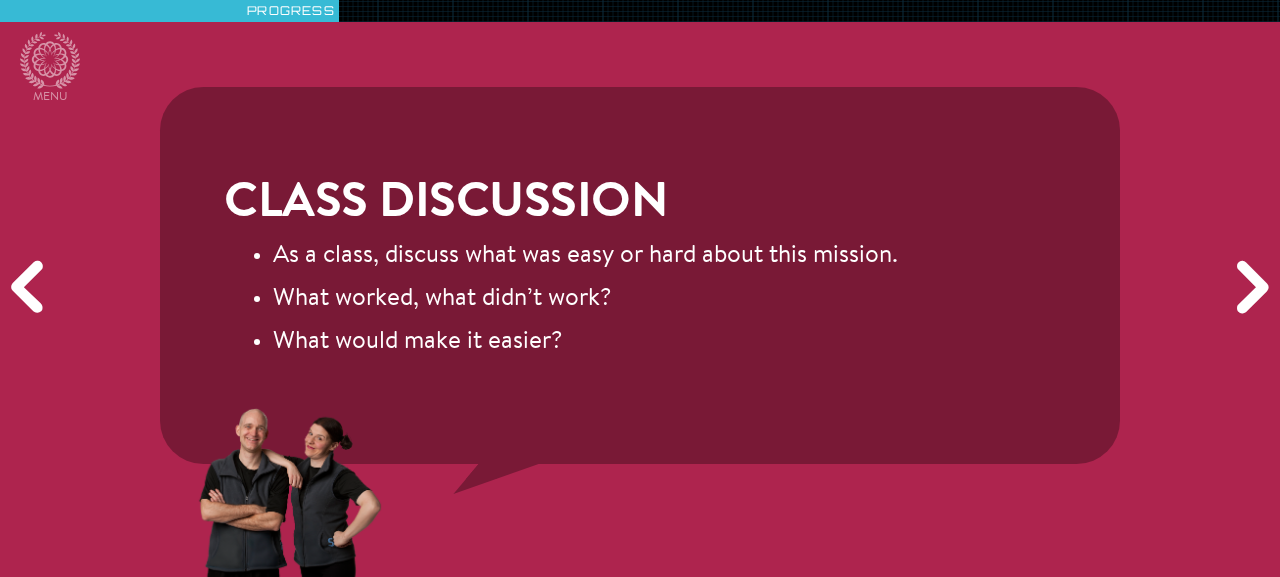 click on "Next" at bounding box center [1249, 288] 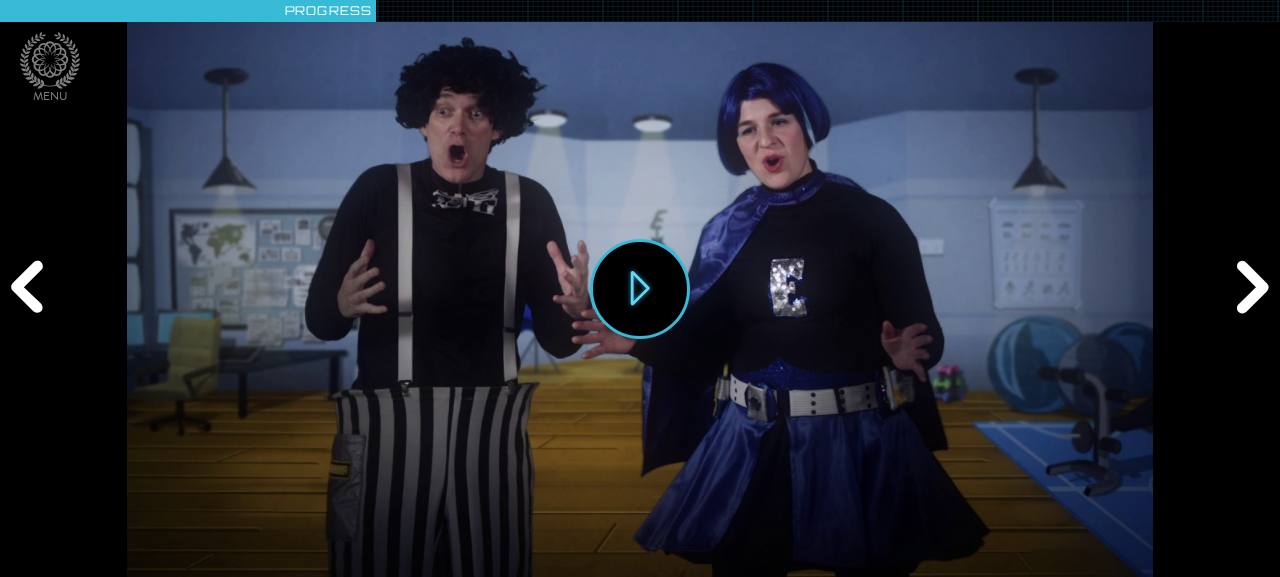 click on "Play" at bounding box center (640, 289) 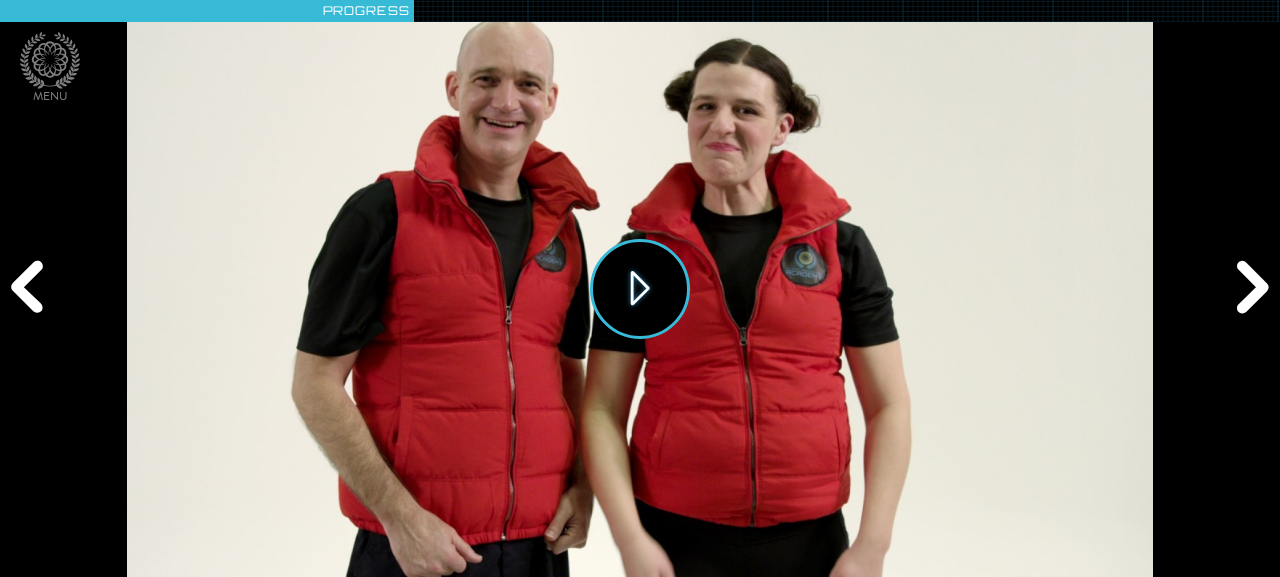 click on "Play" at bounding box center (640, 289) 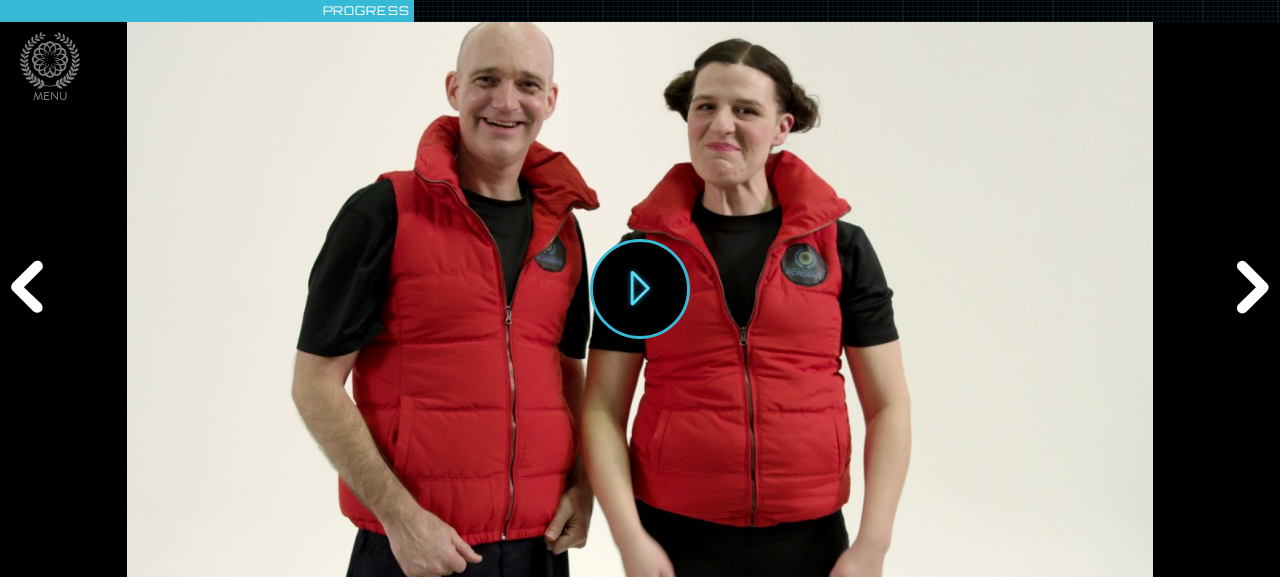 click on "Next" at bounding box center [1249, 288] 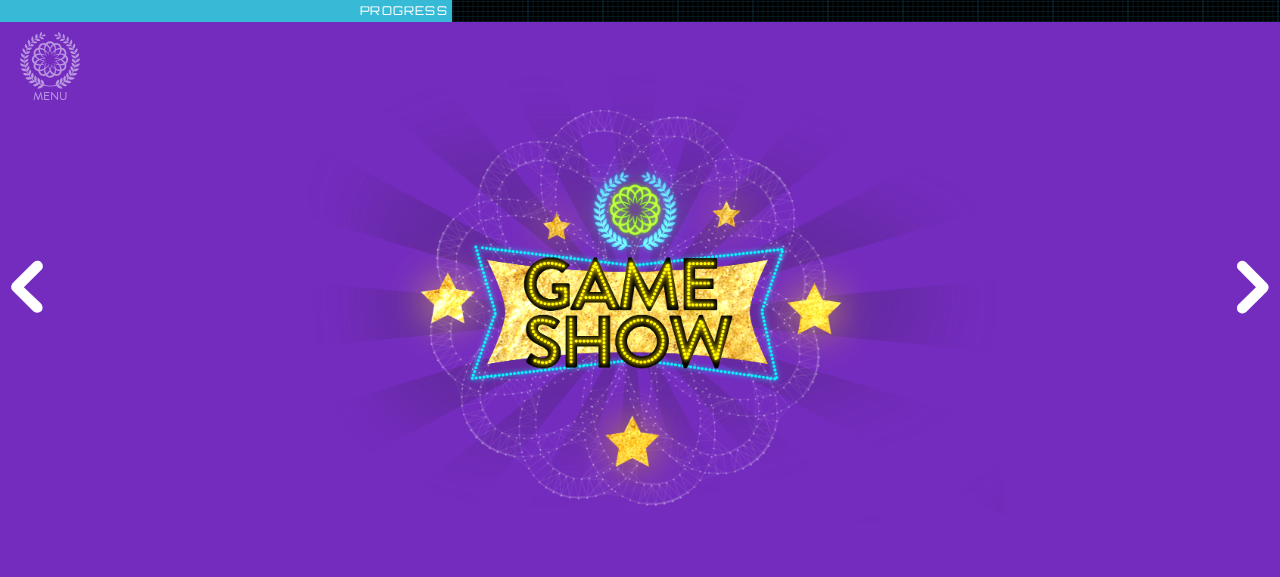 click on "Next" at bounding box center (1249, 288) 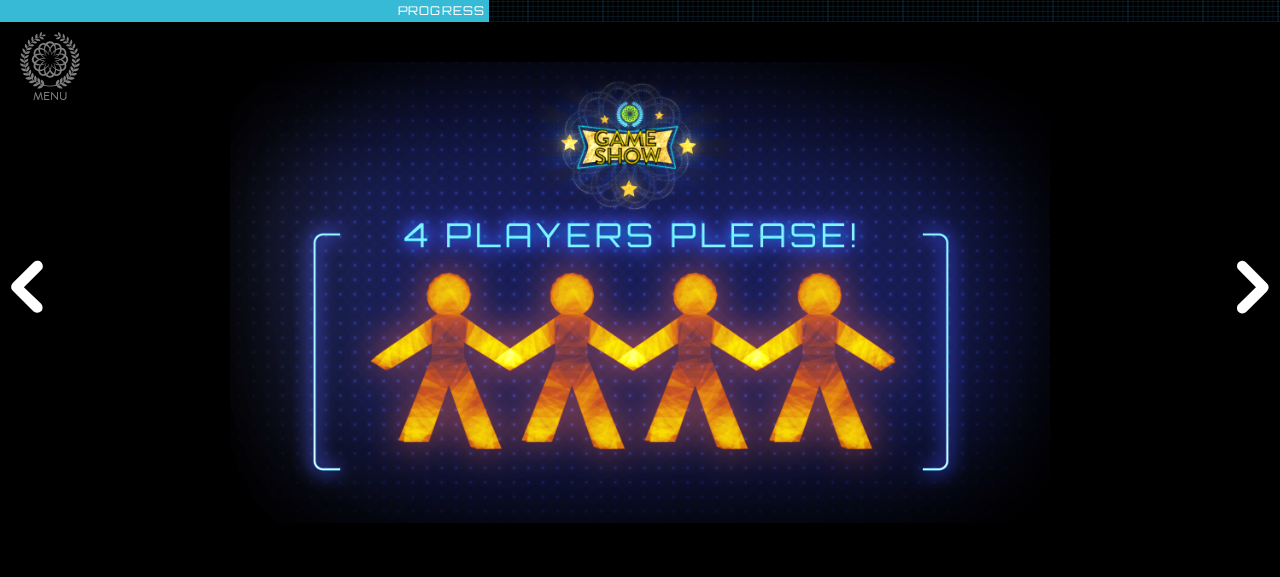 click on "Next" at bounding box center [1249, 288] 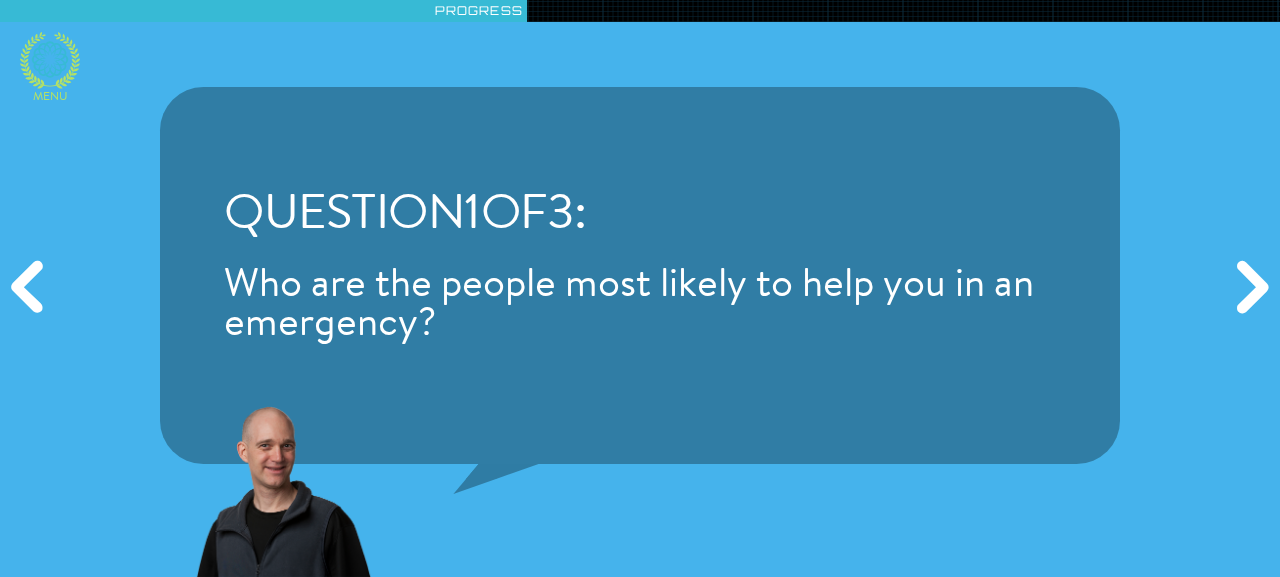 click at bounding box center [50, 59] 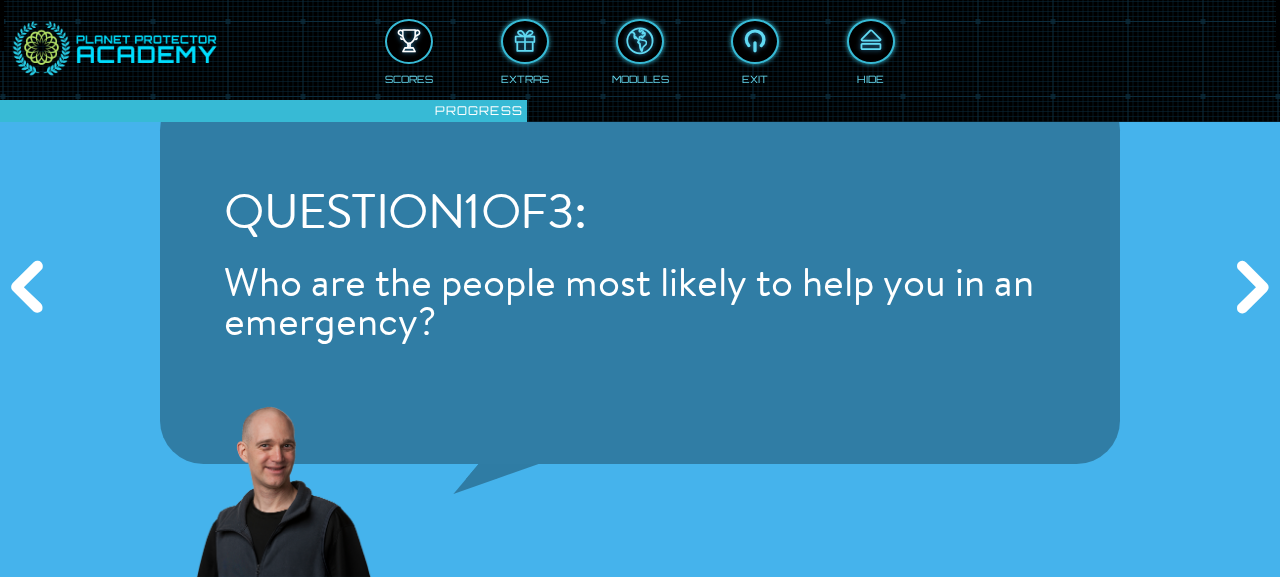 click at bounding box center [409, 41] 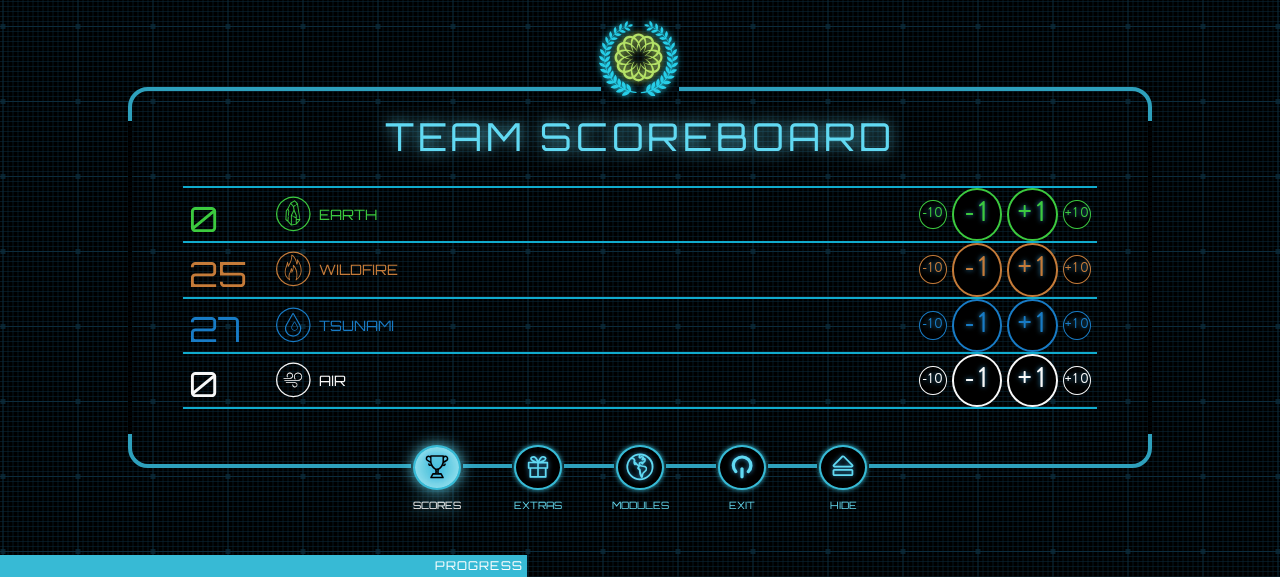 click on "+1" at bounding box center (1032, 269) 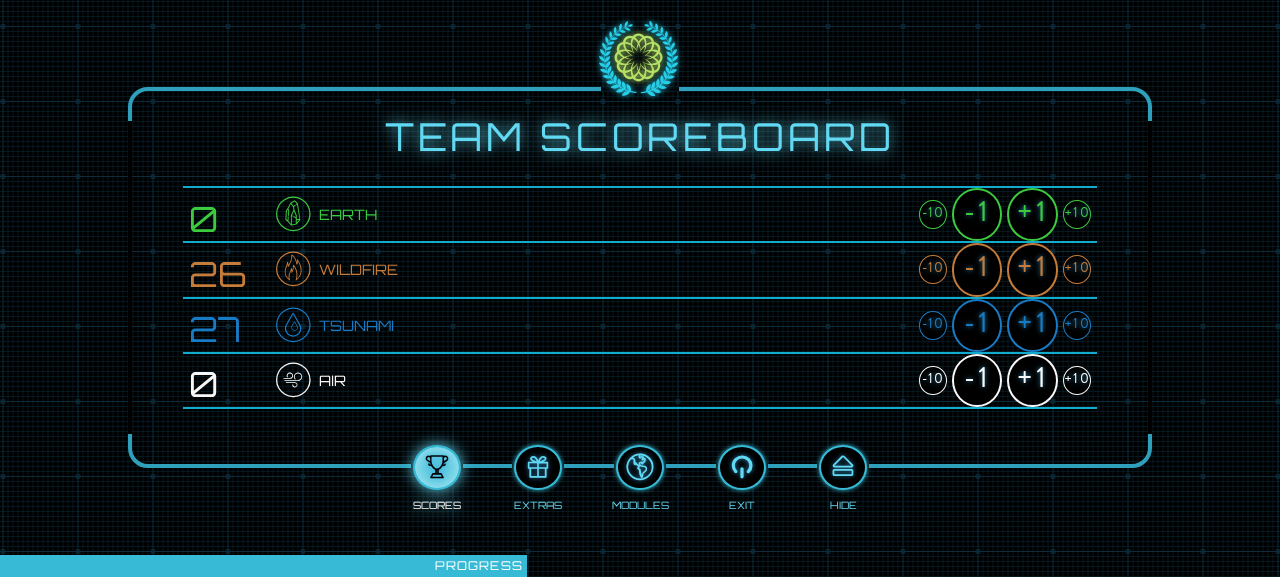 click on "+1" at bounding box center [1032, 325] 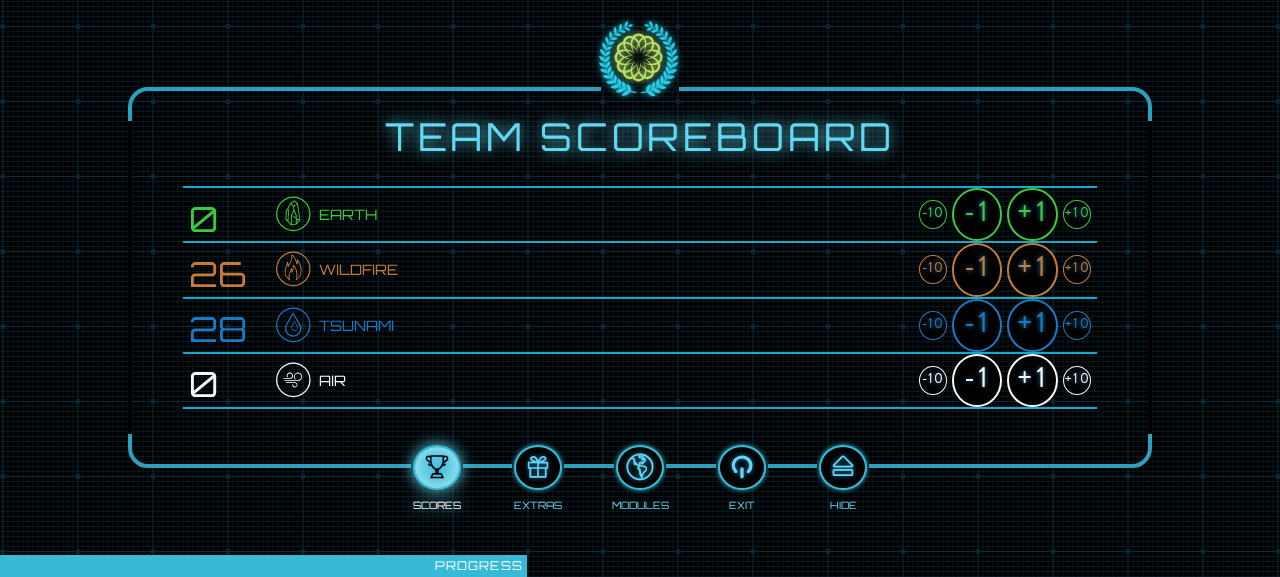 click on "+1" at bounding box center [1032, 269] 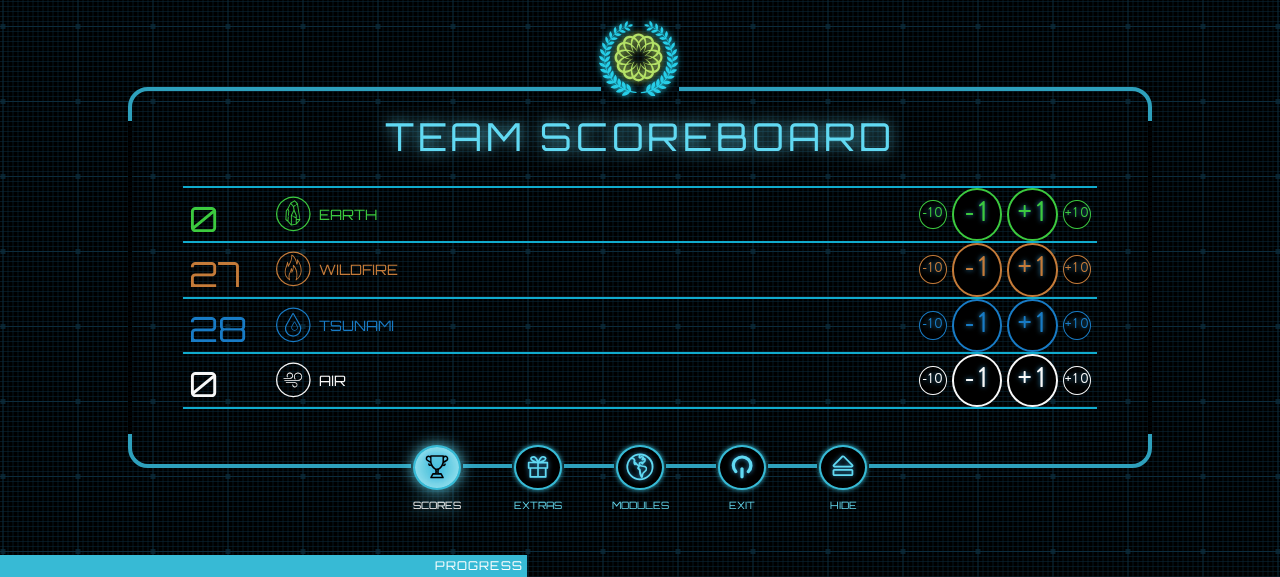 click on "+1" at bounding box center (1032, 325) 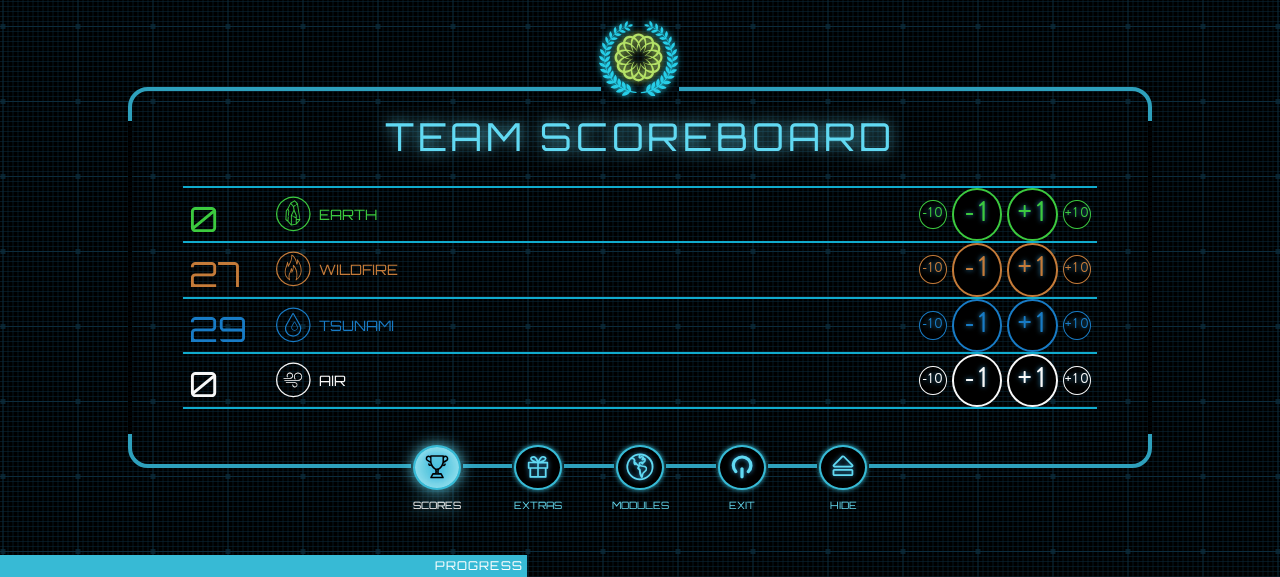 click on "+1" at bounding box center [1032, 269] 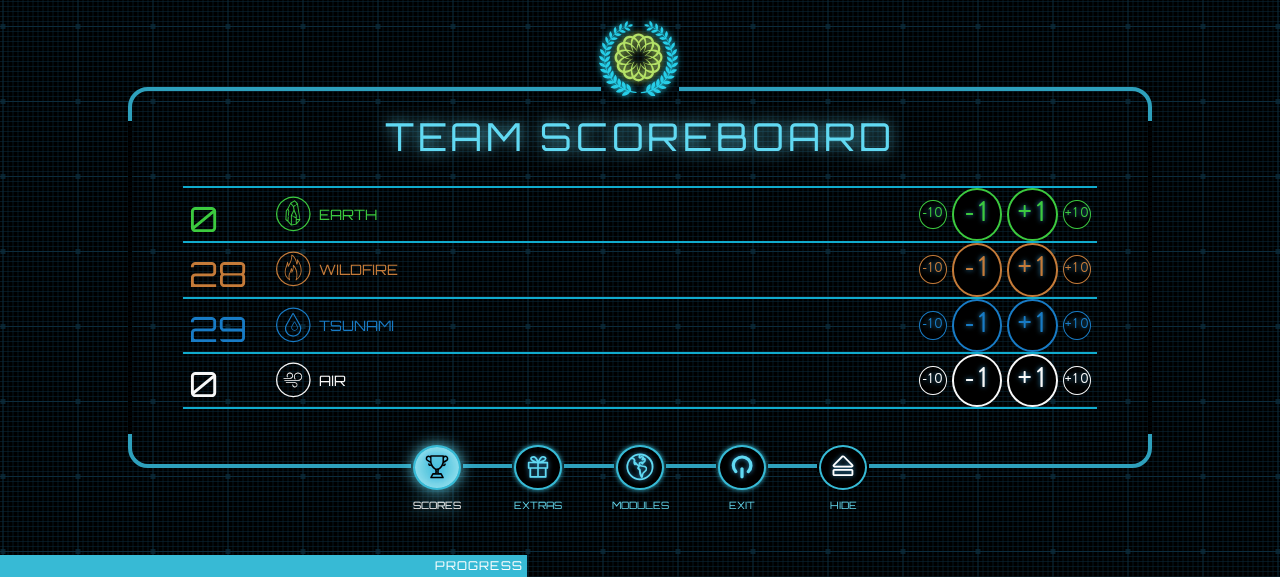 click at bounding box center [843, 467] 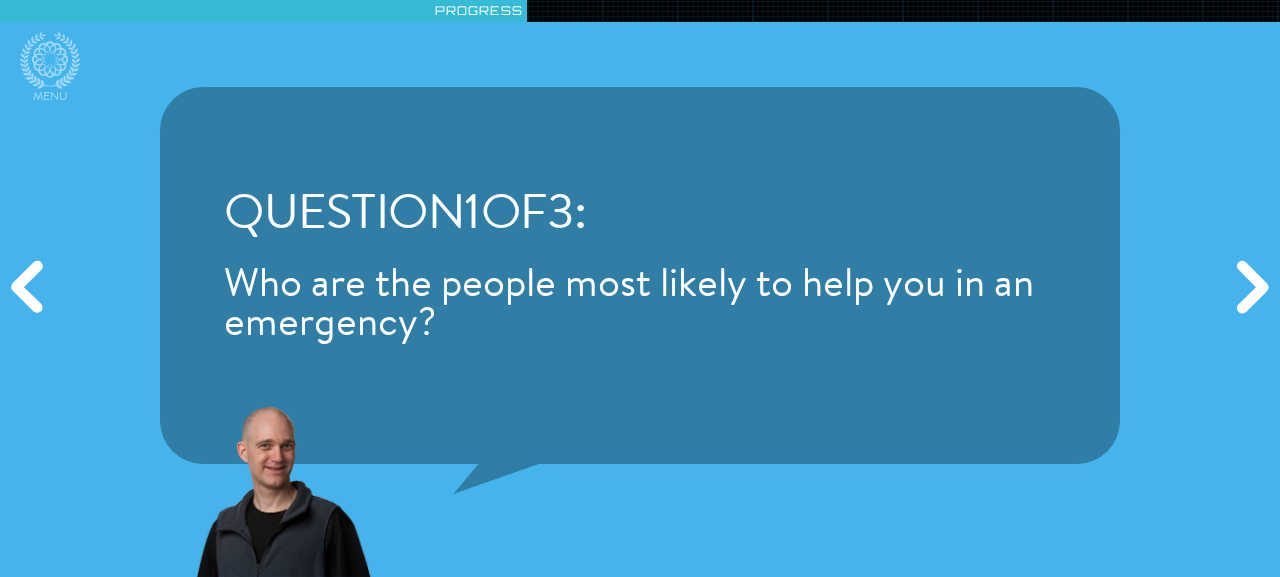 click on "Next" at bounding box center (1249, 288) 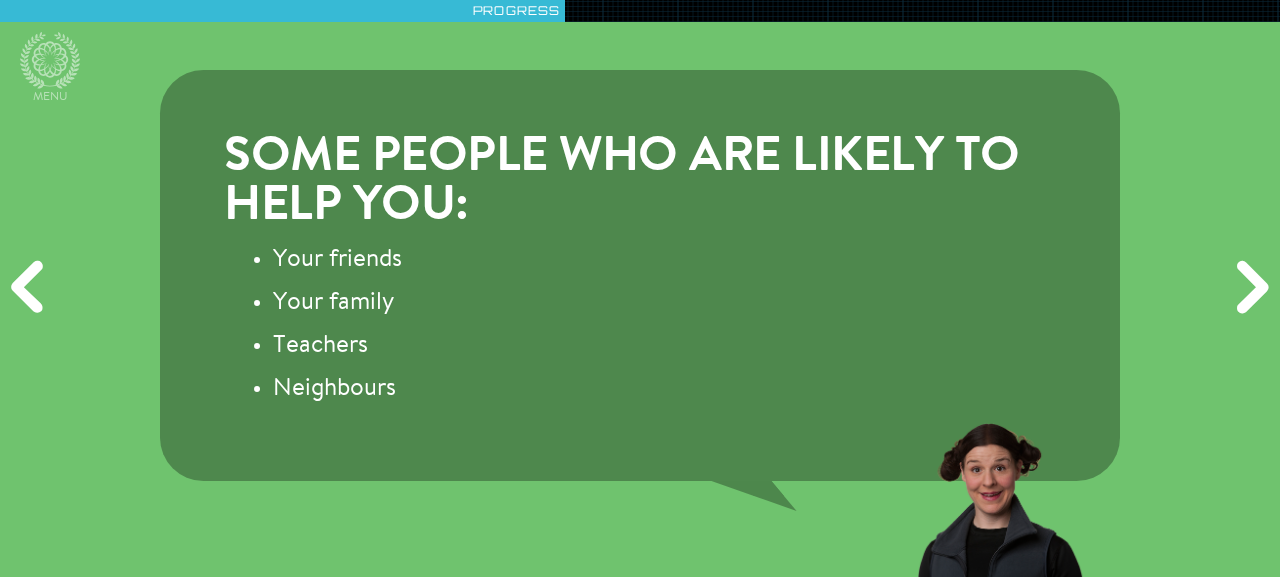 click on "Next" at bounding box center [1249, 288] 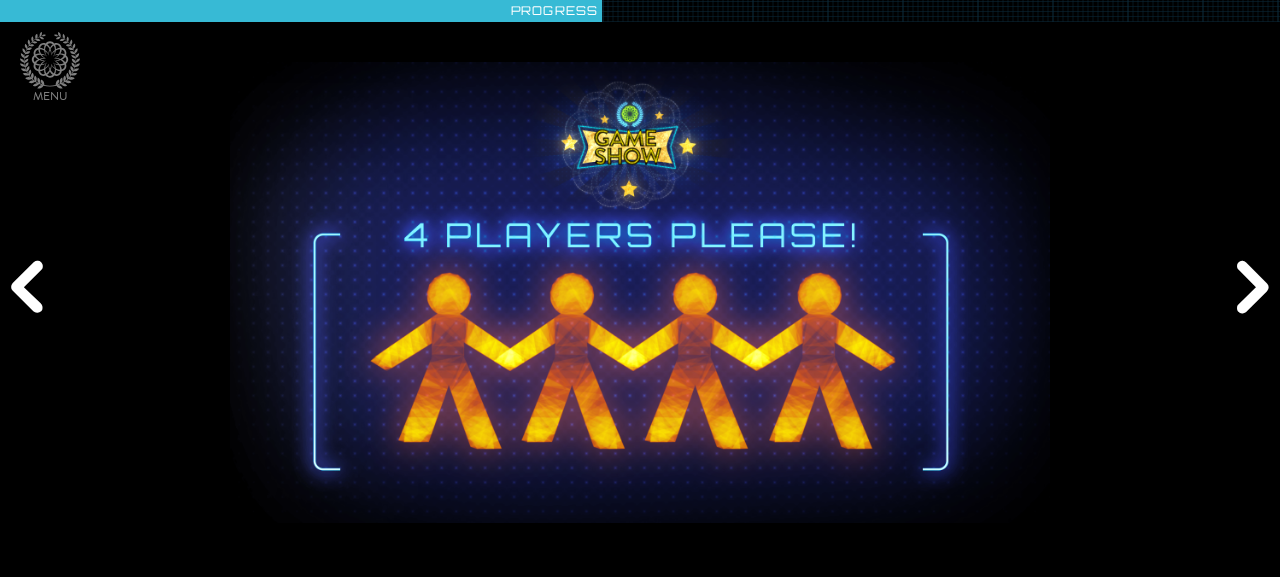 click on "Next" at bounding box center (1249, 288) 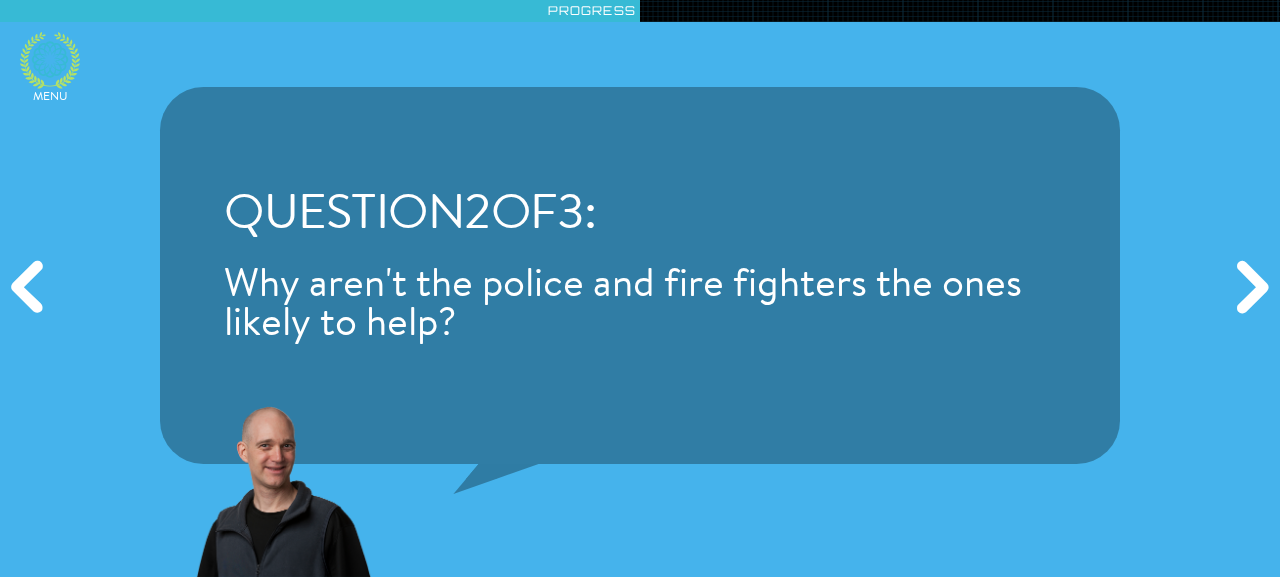 click at bounding box center (50, 59) 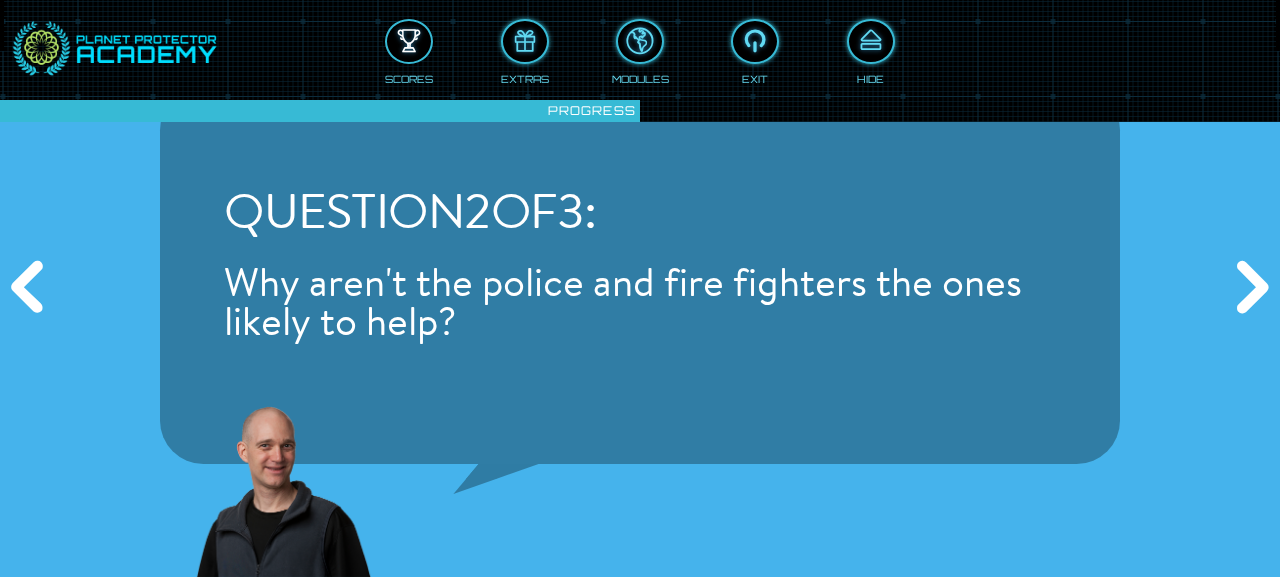 click at bounding box center (409, 41) 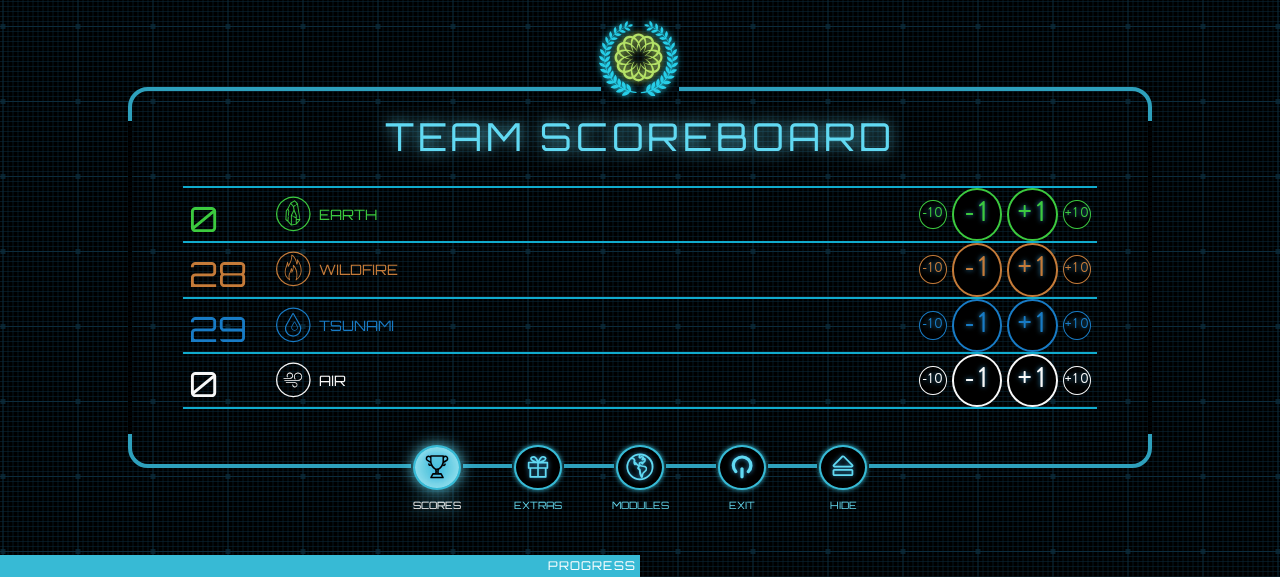 click on "+1" at bounding box center (1032, 325) 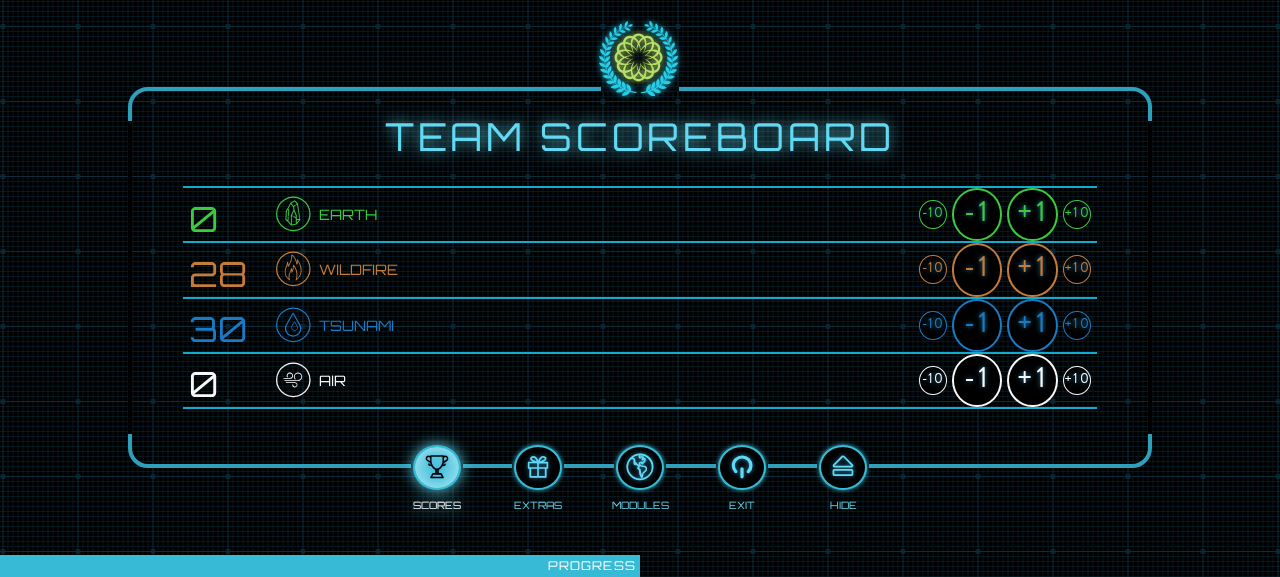 click on "+1" at bounding box center [1032, 269] 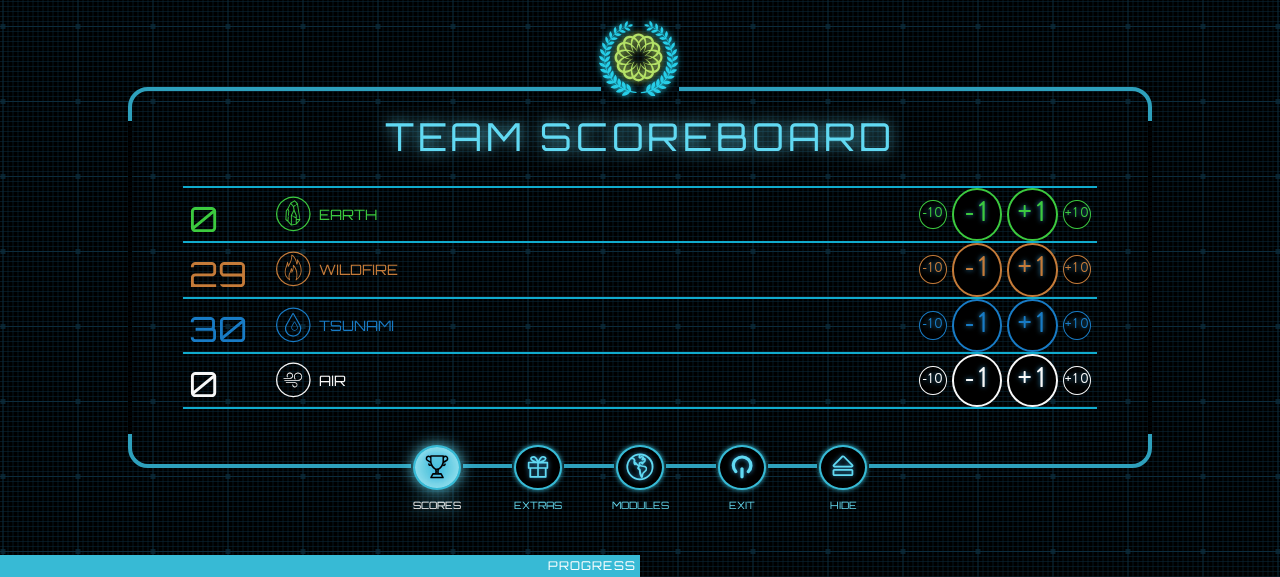 click on "+1" at bounding box center (1032, 325) 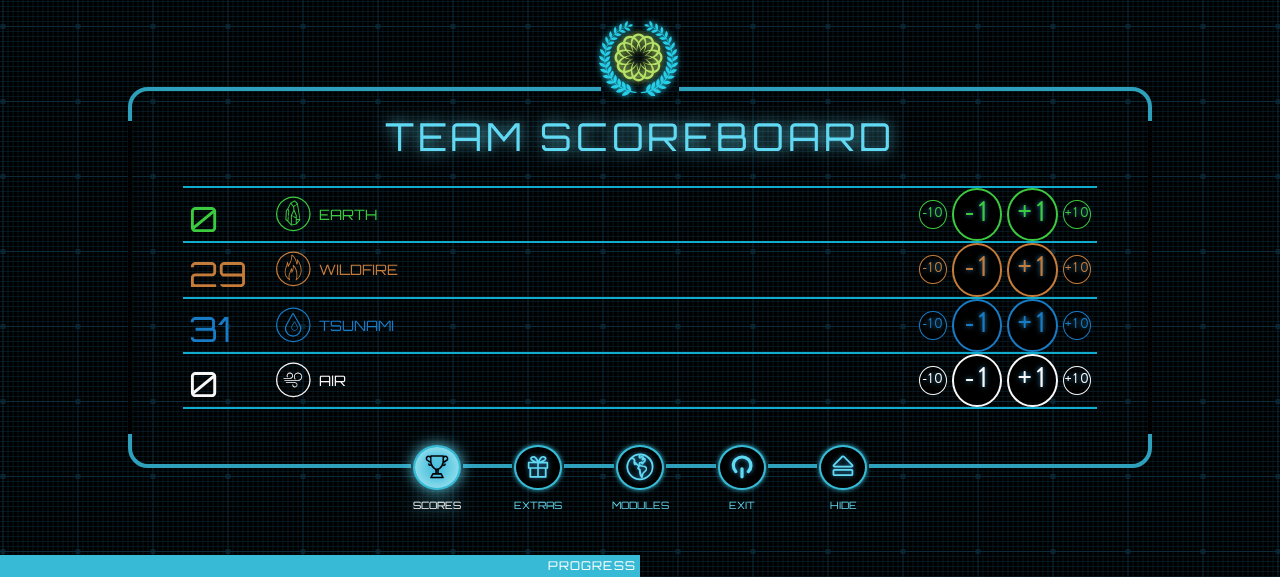 click on "+1" at bounding box center [1032, 269] 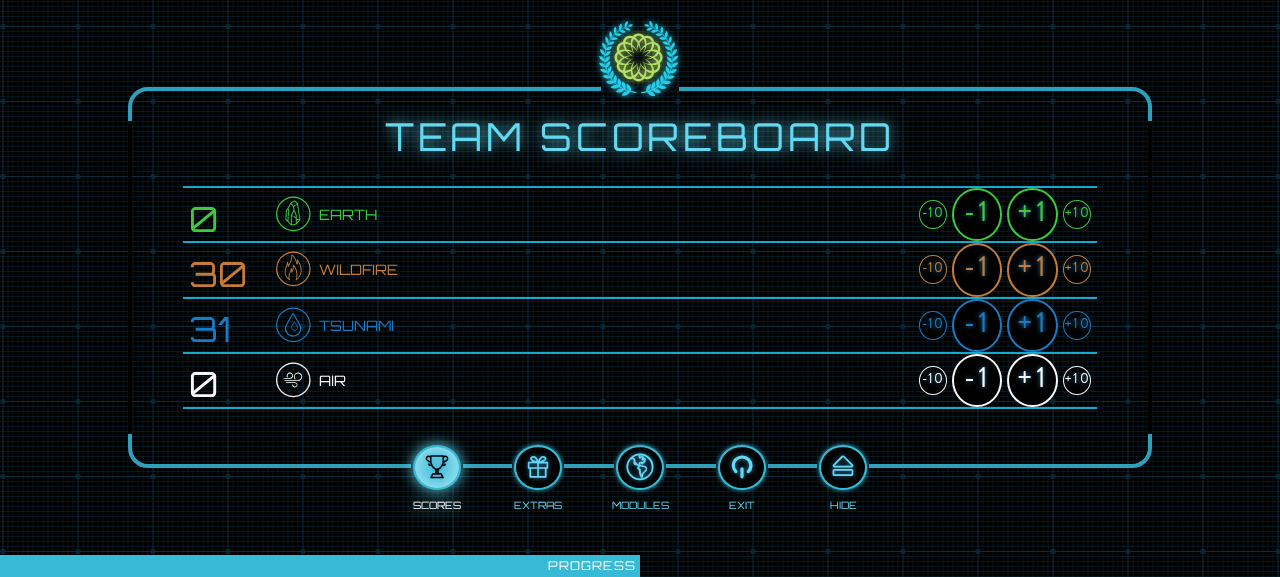 click on "+1" at bounding box center [1032, 325] 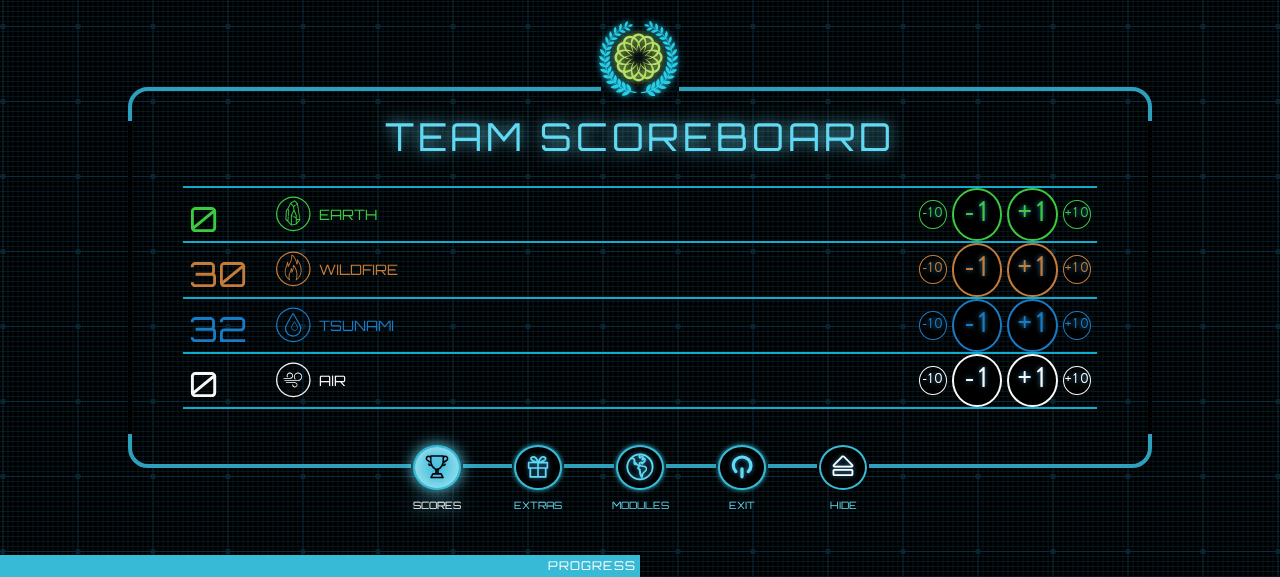 click at bounding box center (843, 467) 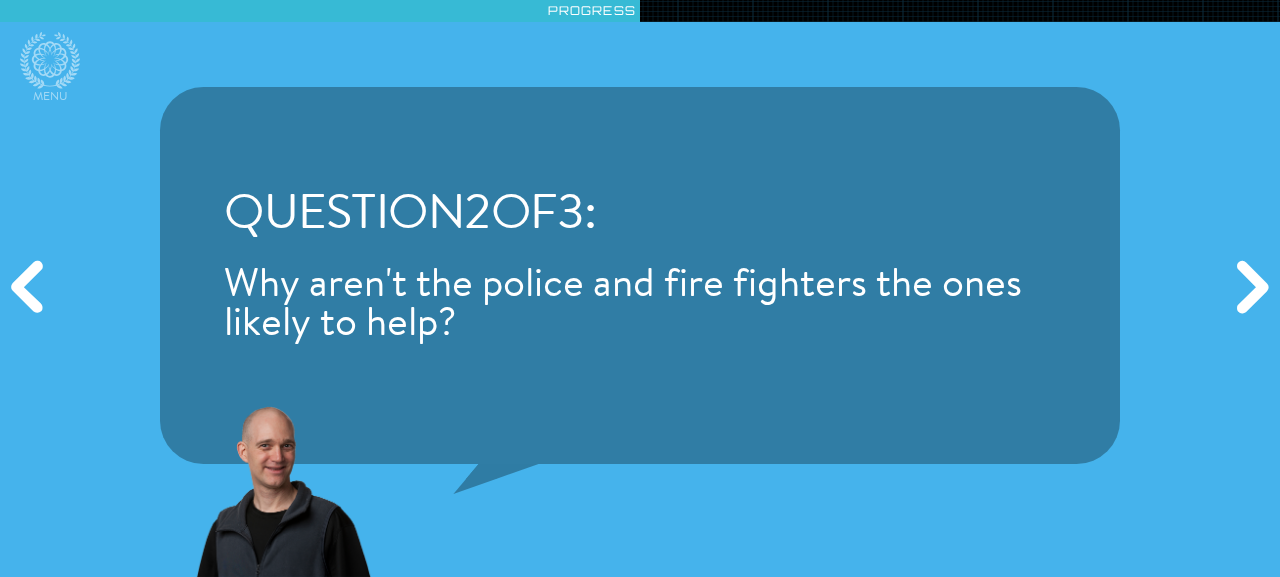 click on "Next" at bounding box center [1249, 288] 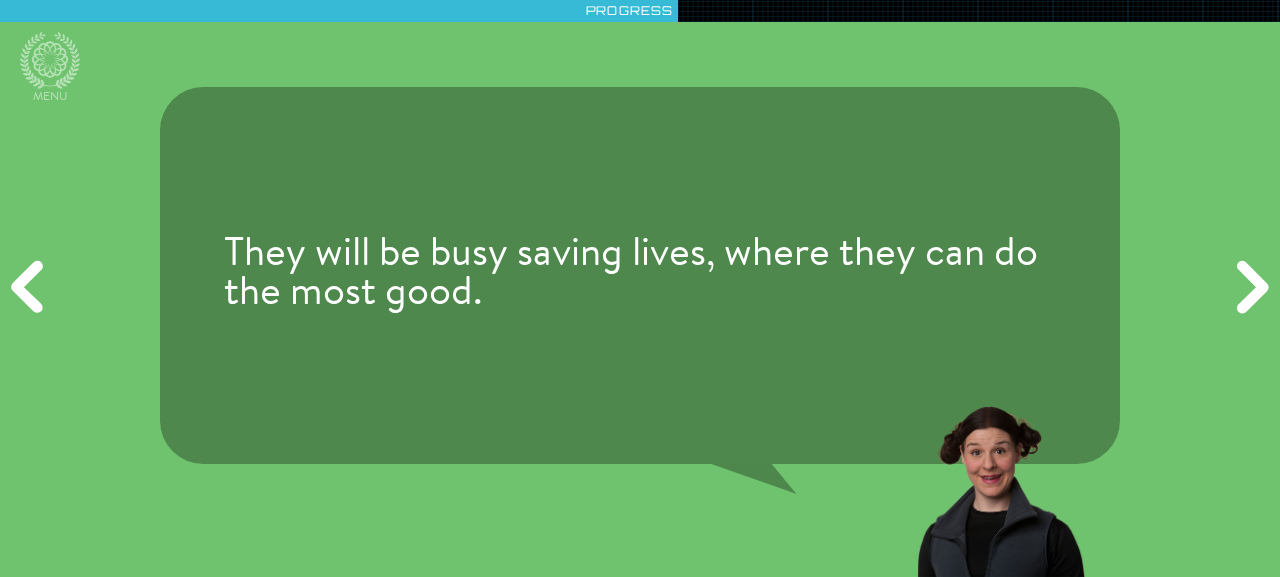click on "Next" at bounding box center [1249, 288] 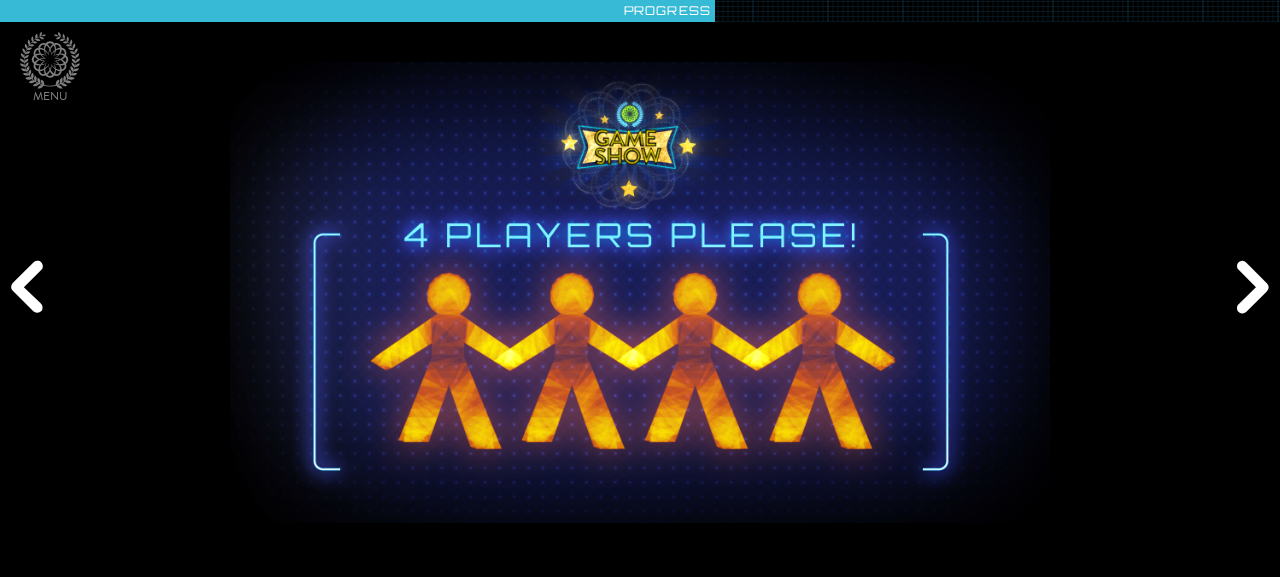 click on "Next" at bounding box center (1249, 288) 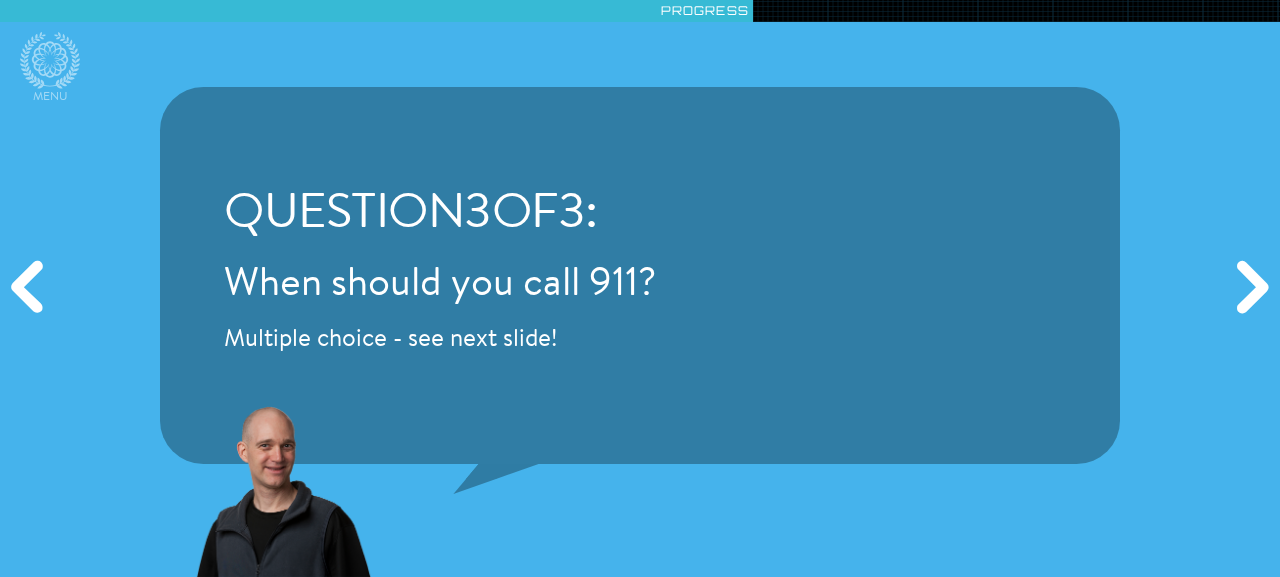 click on "Next" at bounding box center [1249, 288] 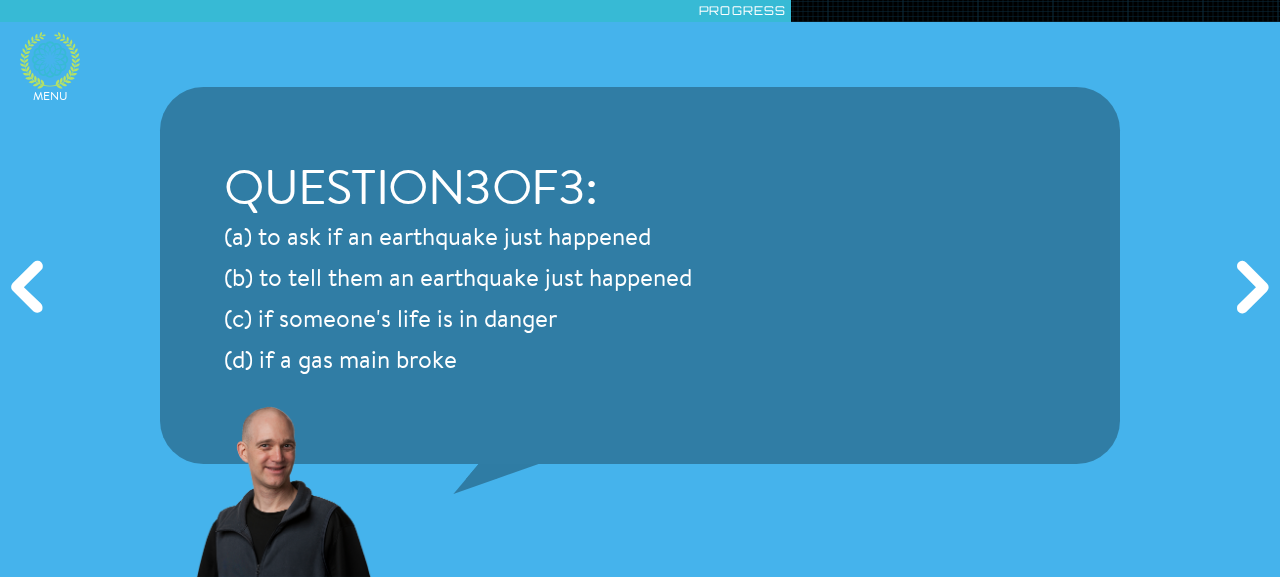 click at bounding box center (50, 59) 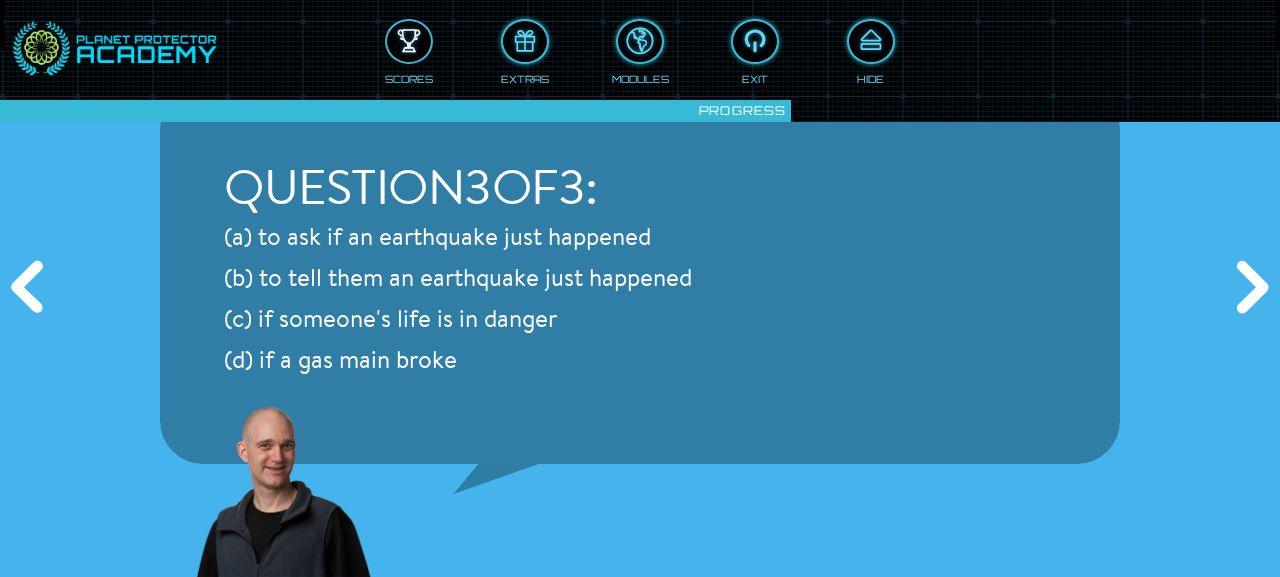 click at bounding box center (409, 41) 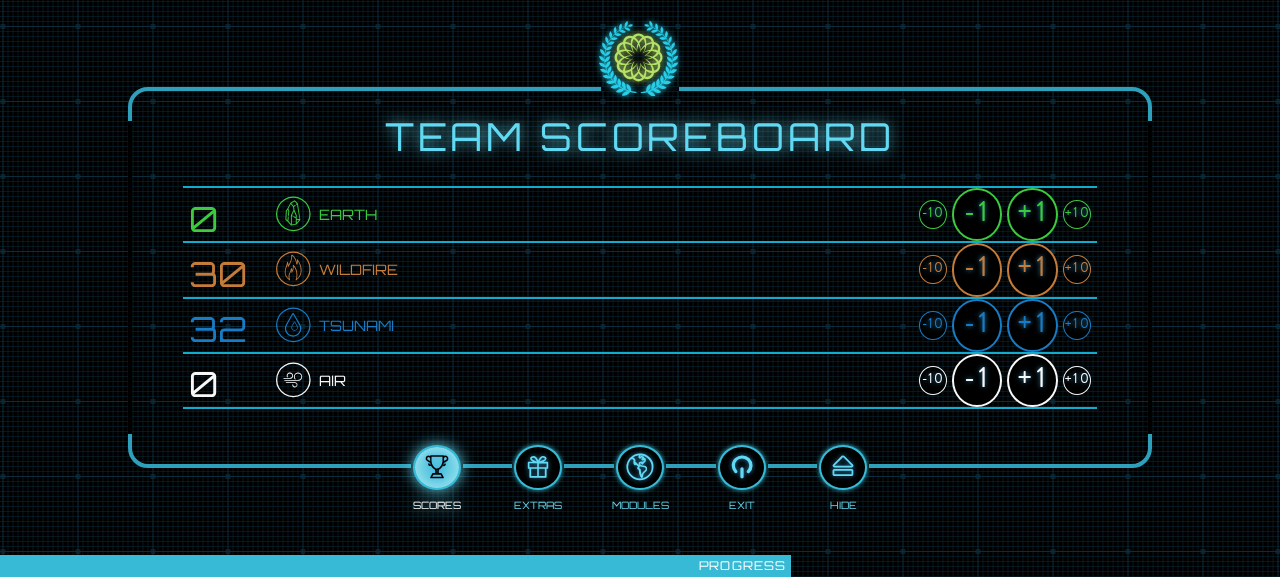 click on "+1" at bounding box center (1032, 269) 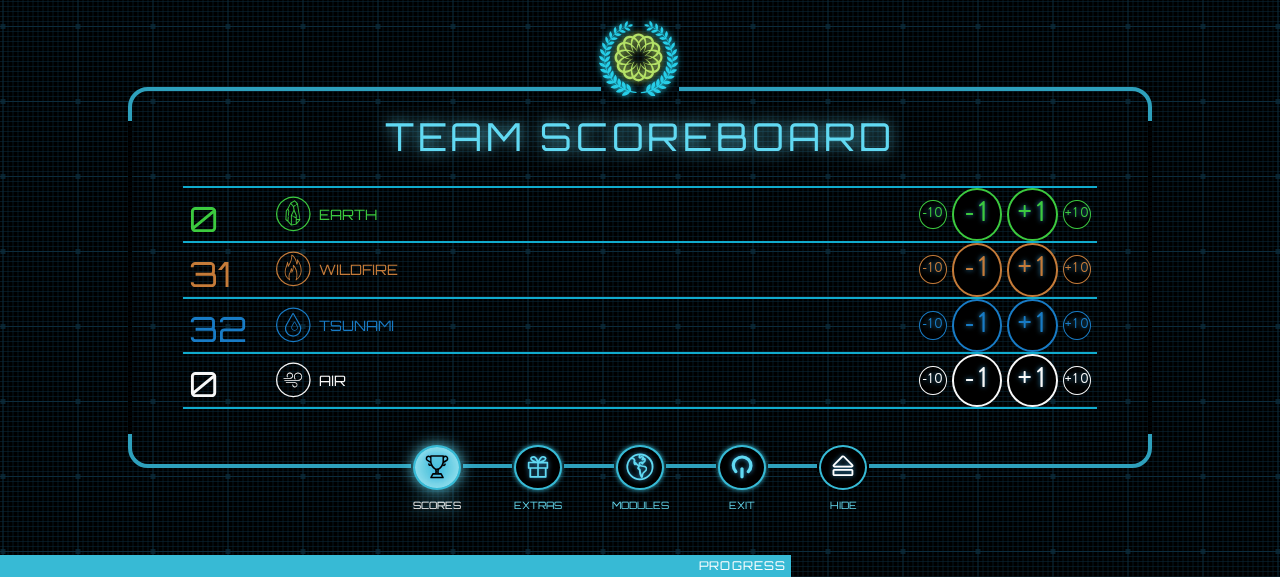click at bounding box center (843, 467) 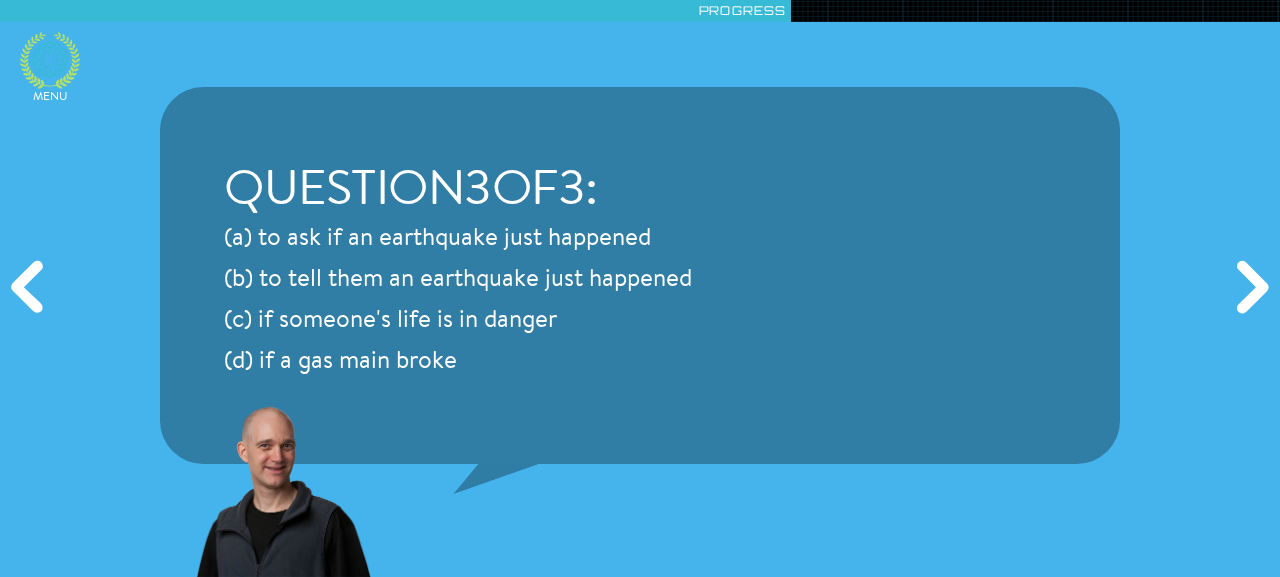 click at bounding box center (50, 60) 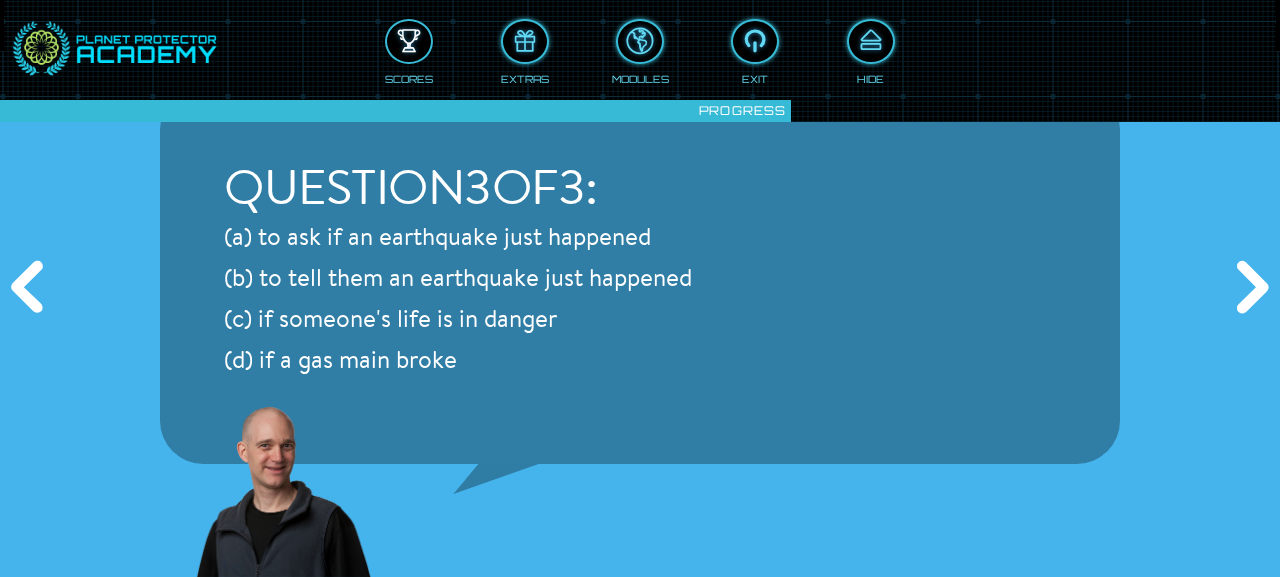 click at bounding box center [409, 41] 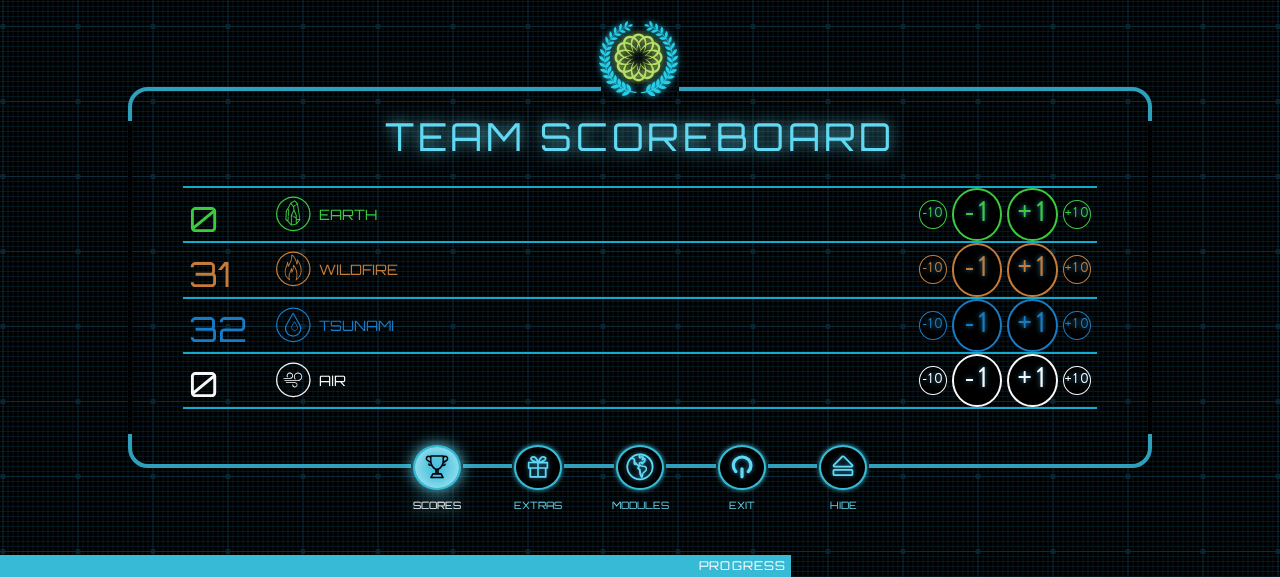 click on "+1" at bounding box center (1032, 269) 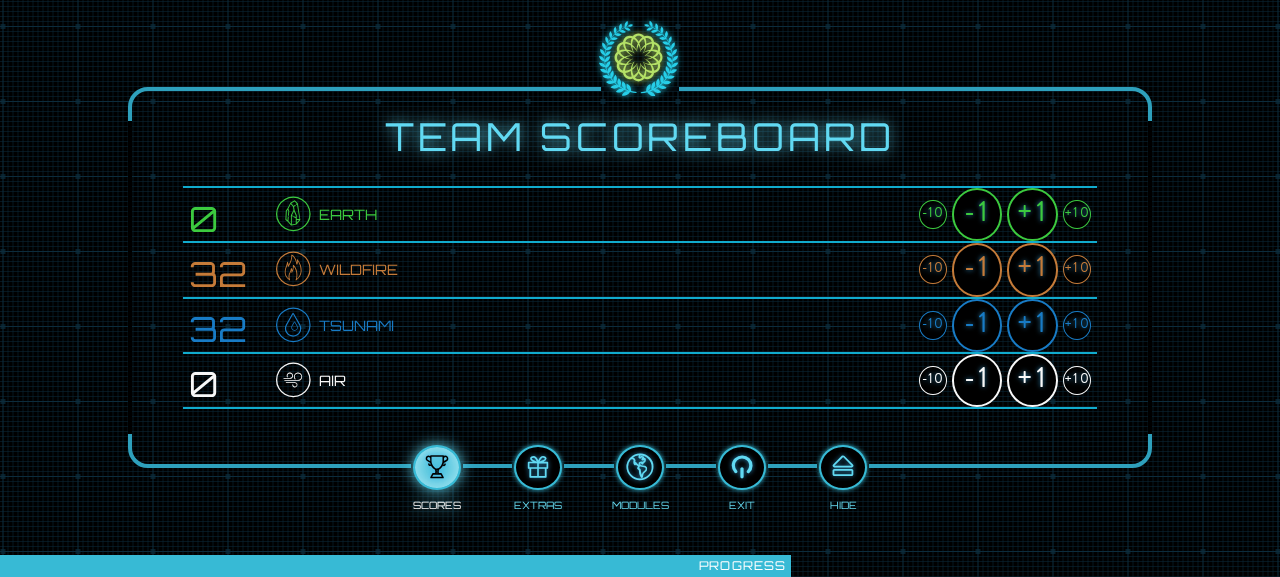 click on "+1" at bounding box center [1032, 325] 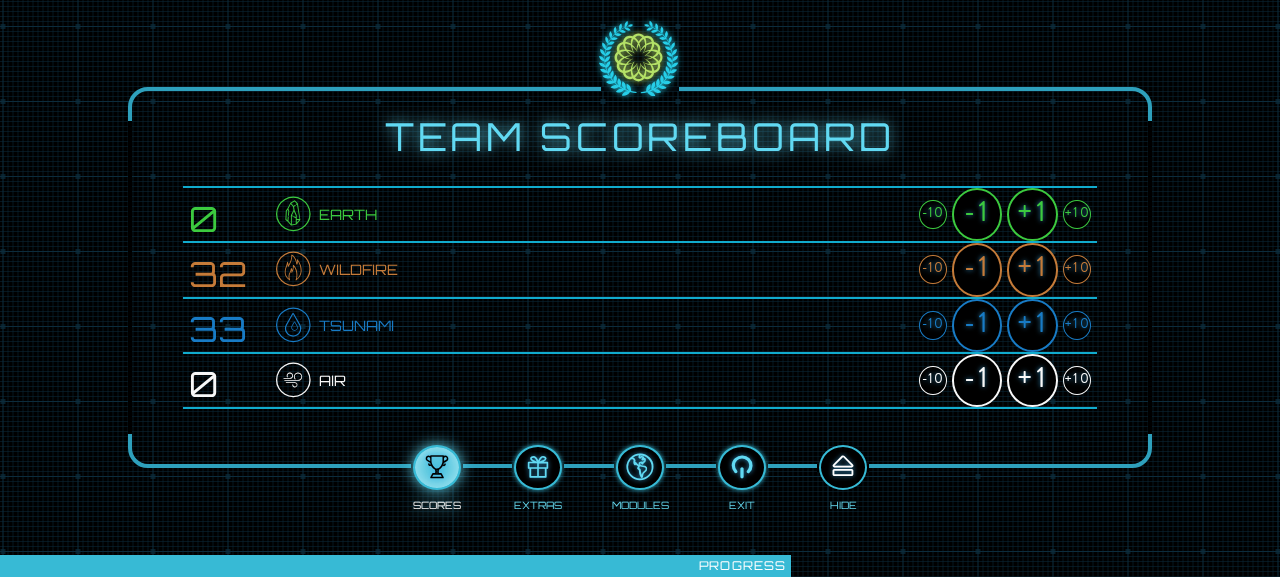click at bounding box center (843, 467) 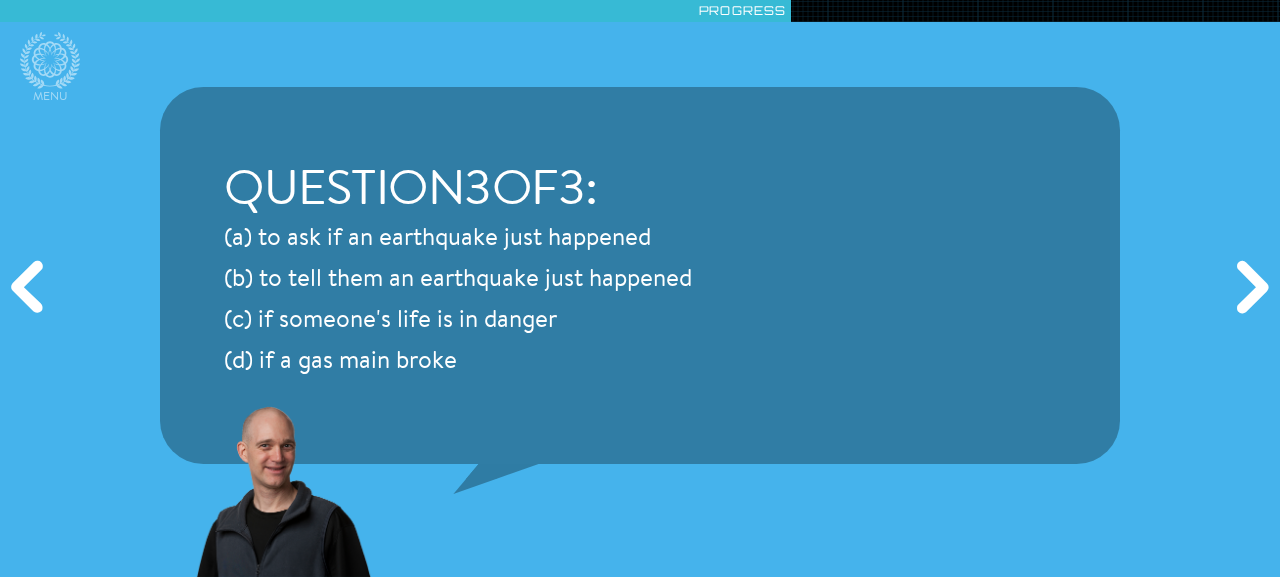 click on "Next" at bounding box center (1249, 288) 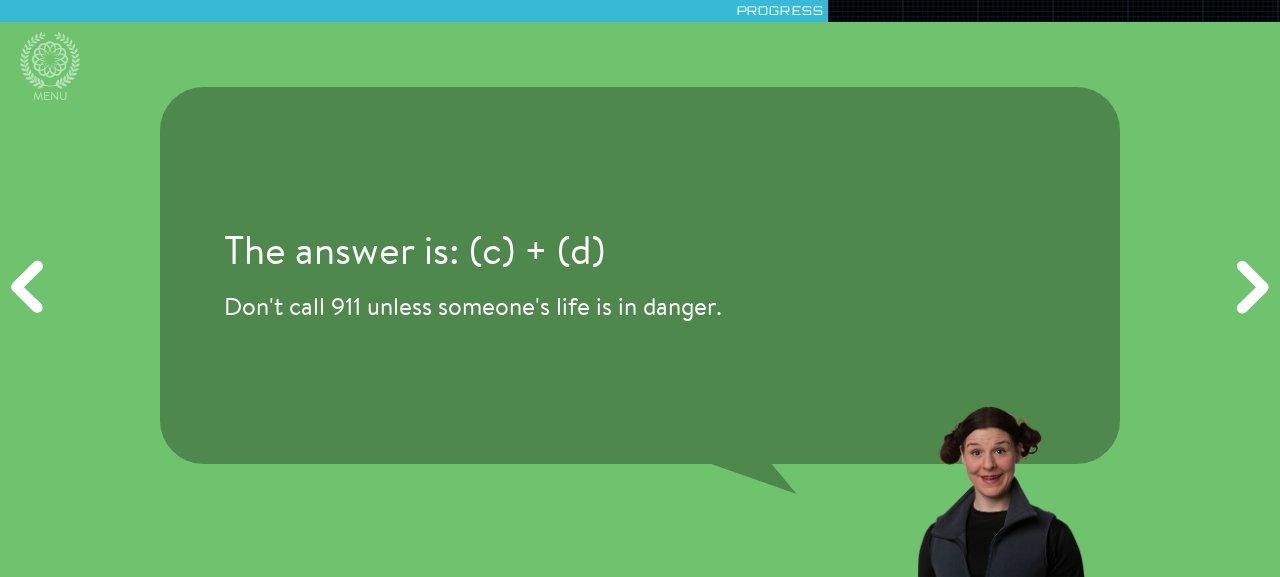 click on "Next" at bounding box center (1249, 288) 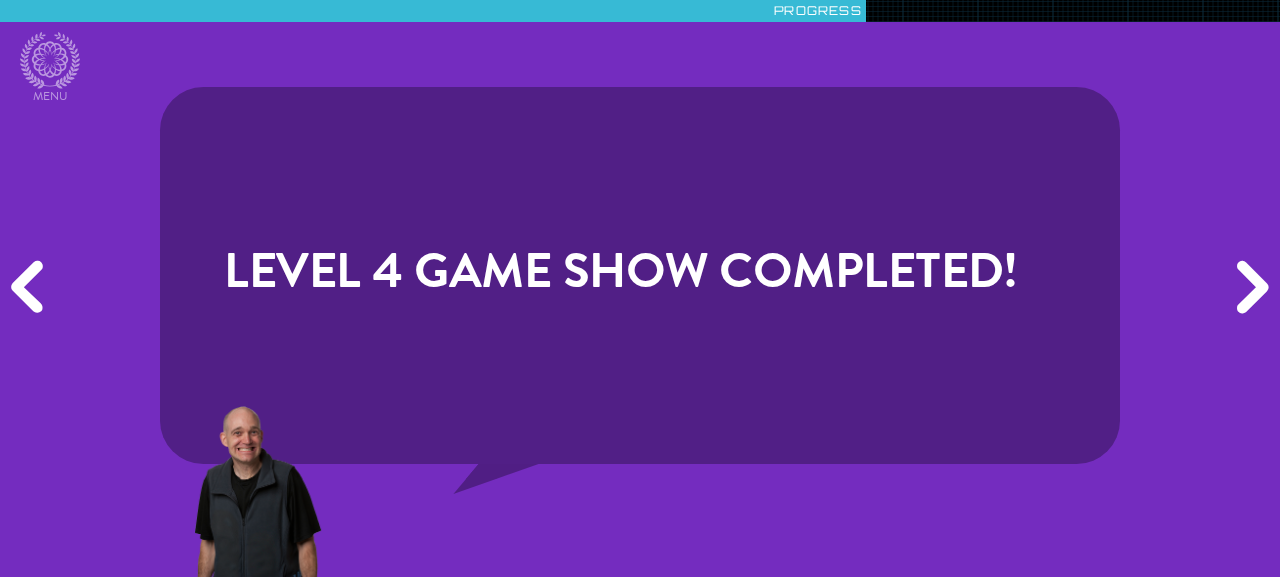 click on "Next" at bounding box center [1249, 288] 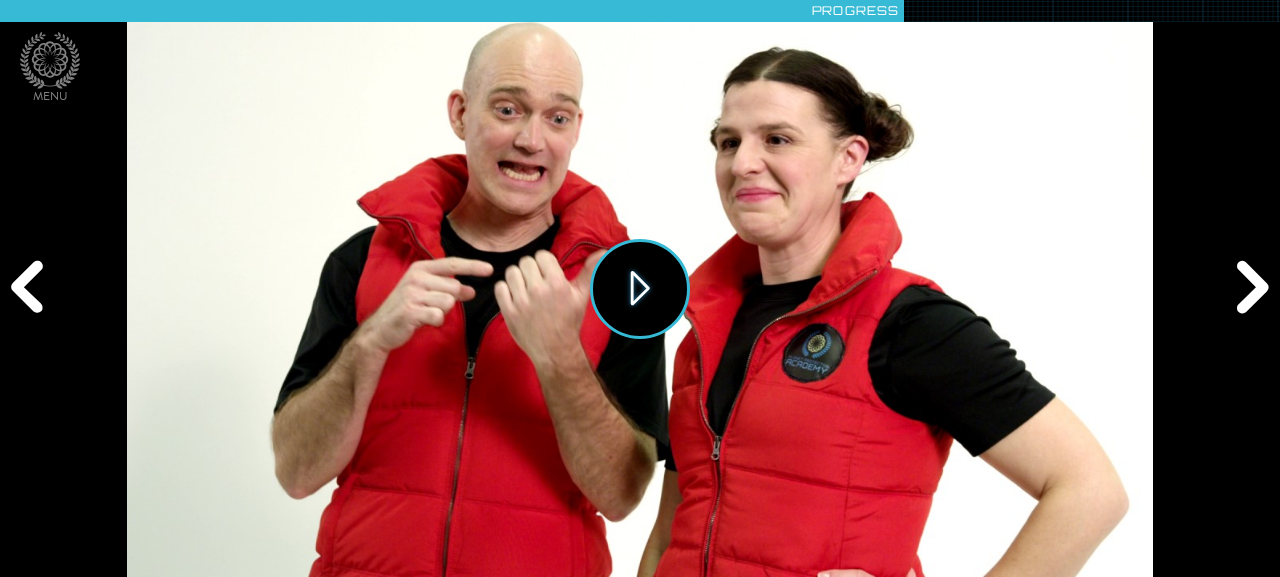 click on "Play" at bounding box center [640, 289] 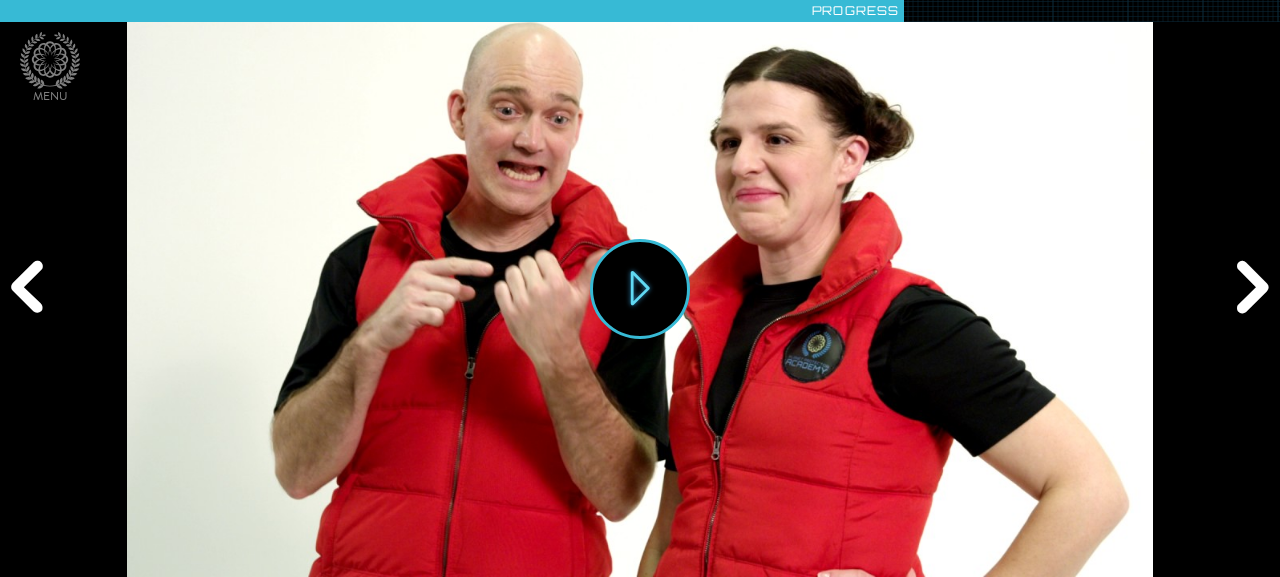 click on "Next" at bounding box center (1249, 288) 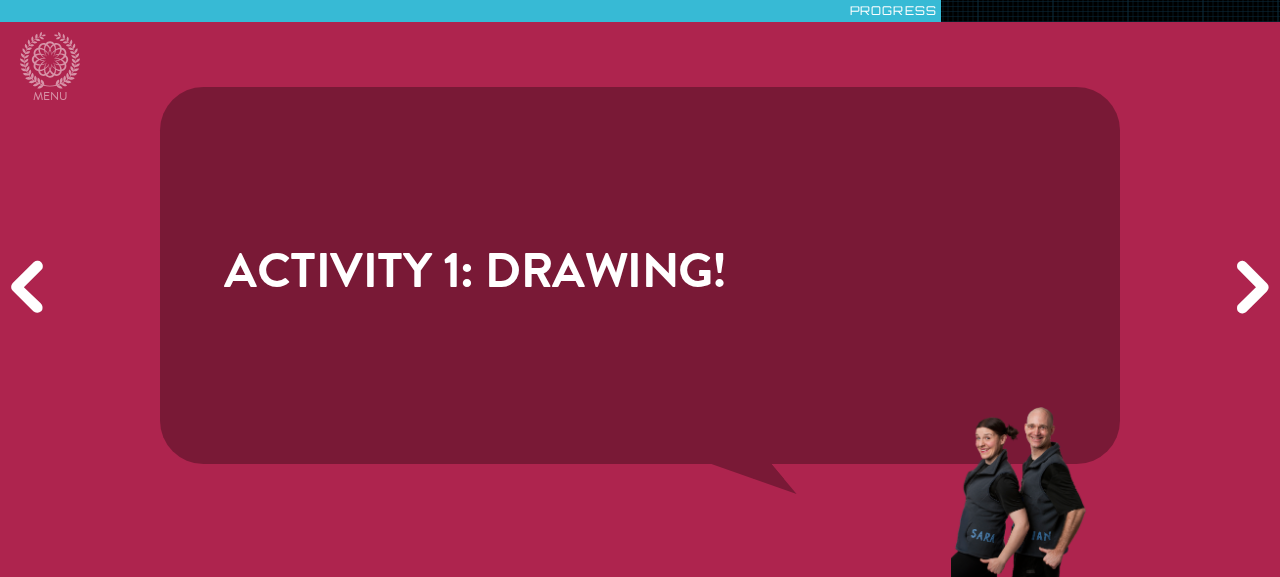 click on "Next" at bounding box center (1249, 288) 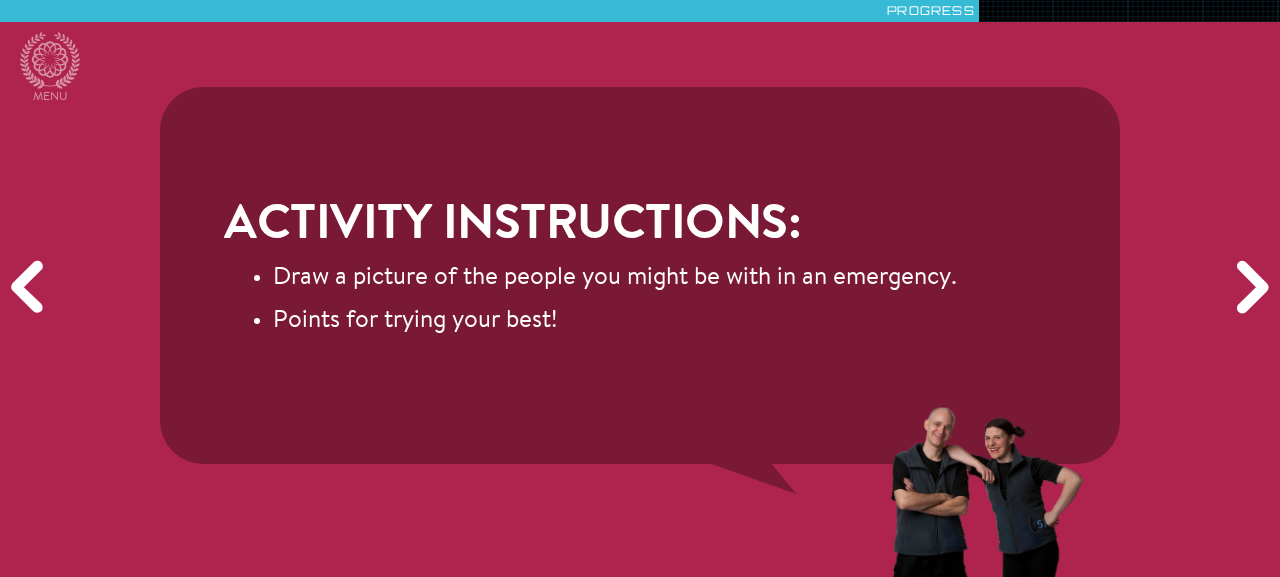 click on "Next" at bounding box center [1249, 288] 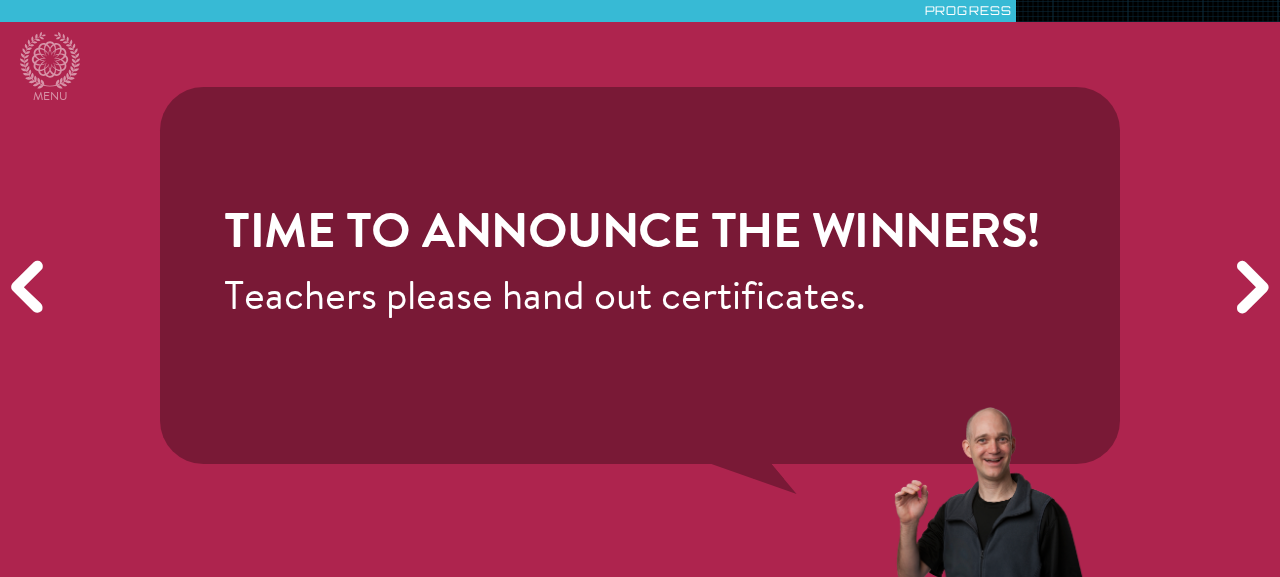 click on "Next" at bounding box center (1249, 288) 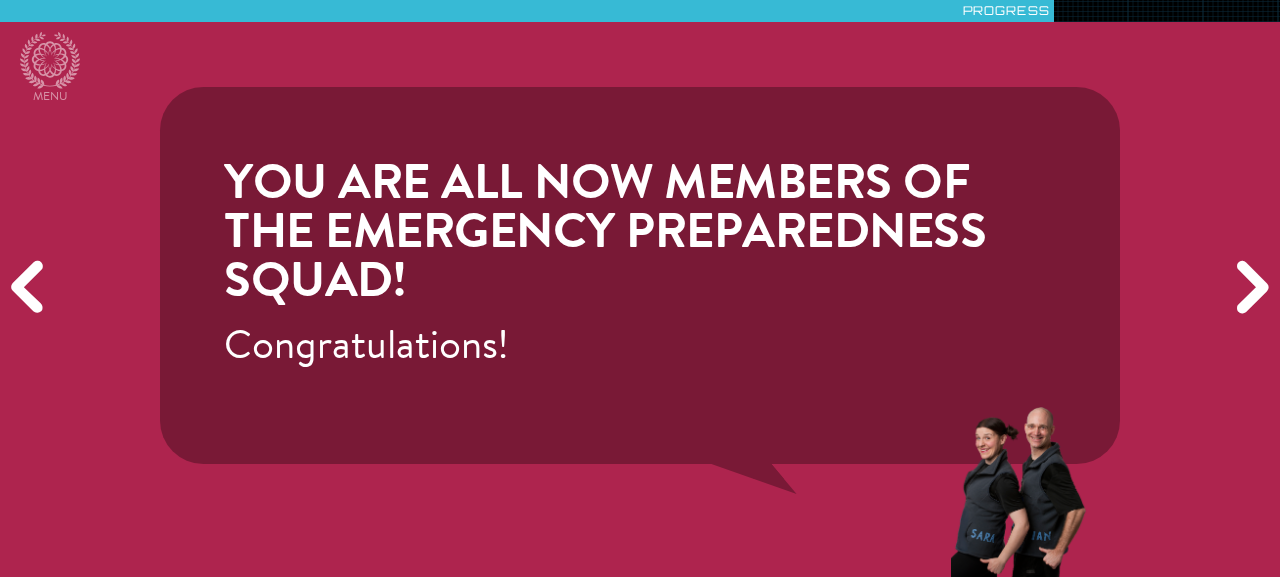 click on "Next" at bounding box center [1249, 288] 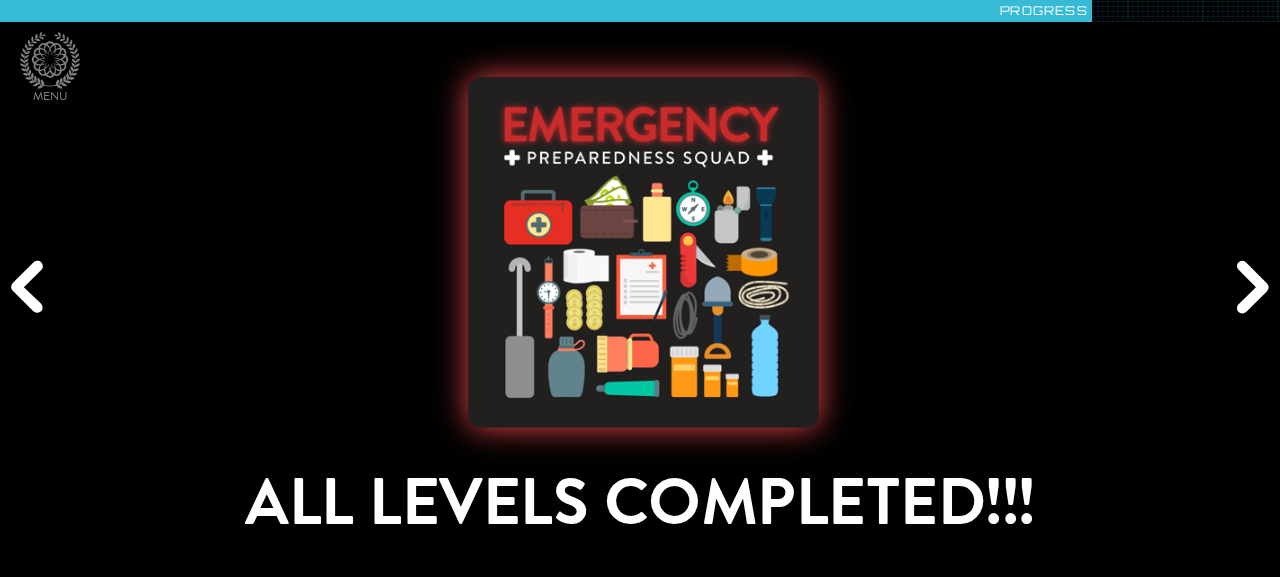 click on "Next" at bounding box center (1249, 288) 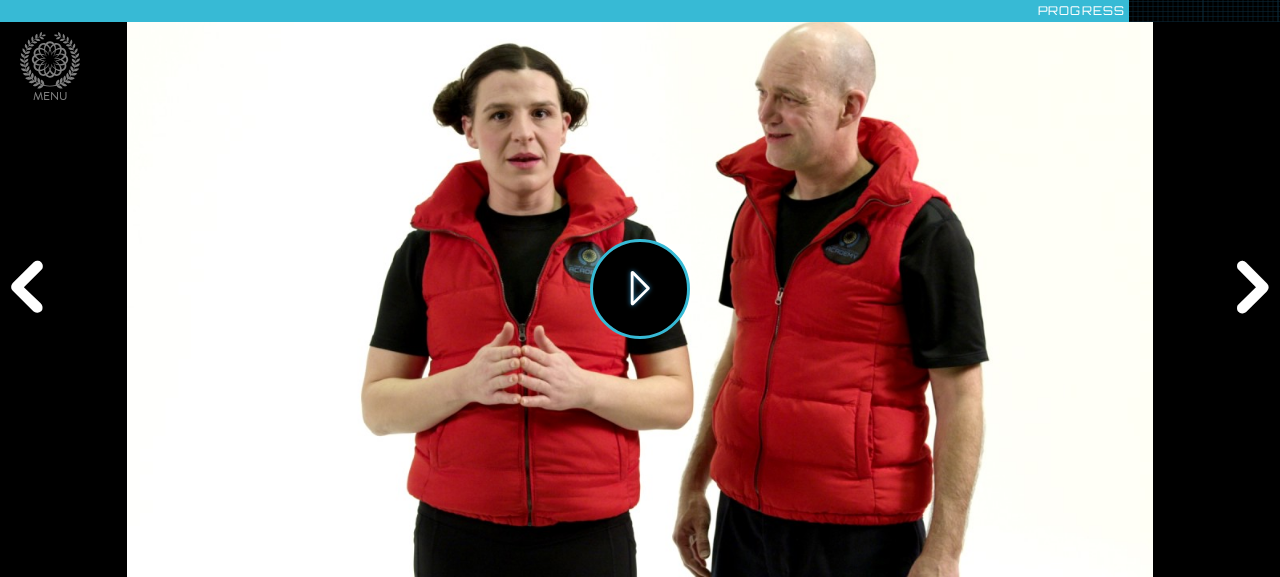 click on "Play" at bounding box center (640, 289) 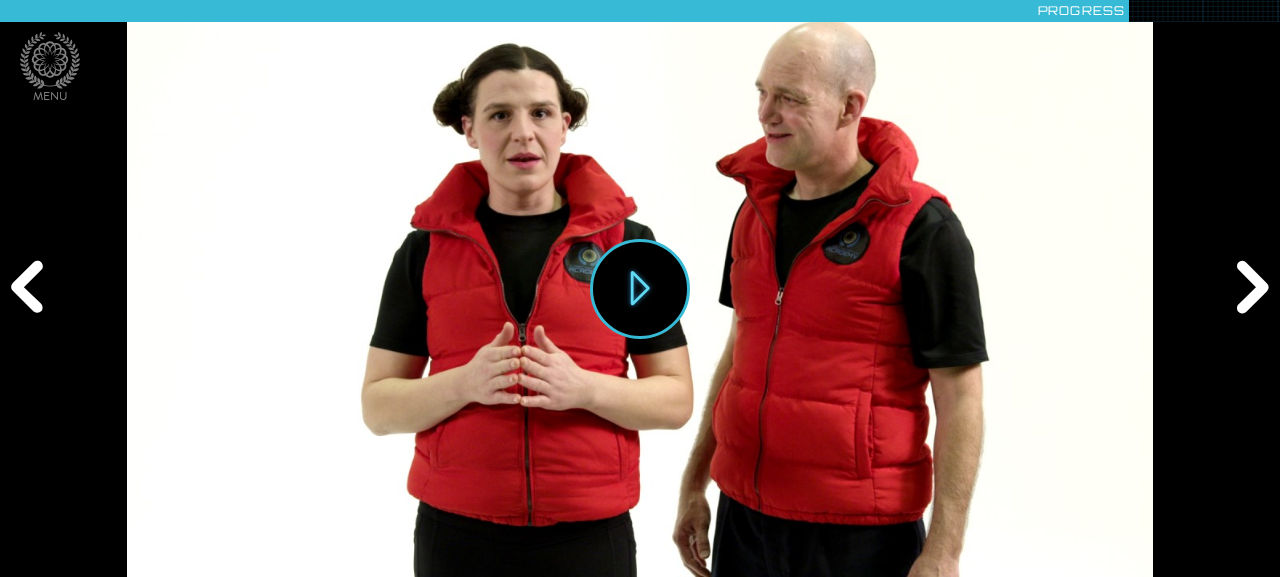 click on "Next" at bounding box center [1249, 288] 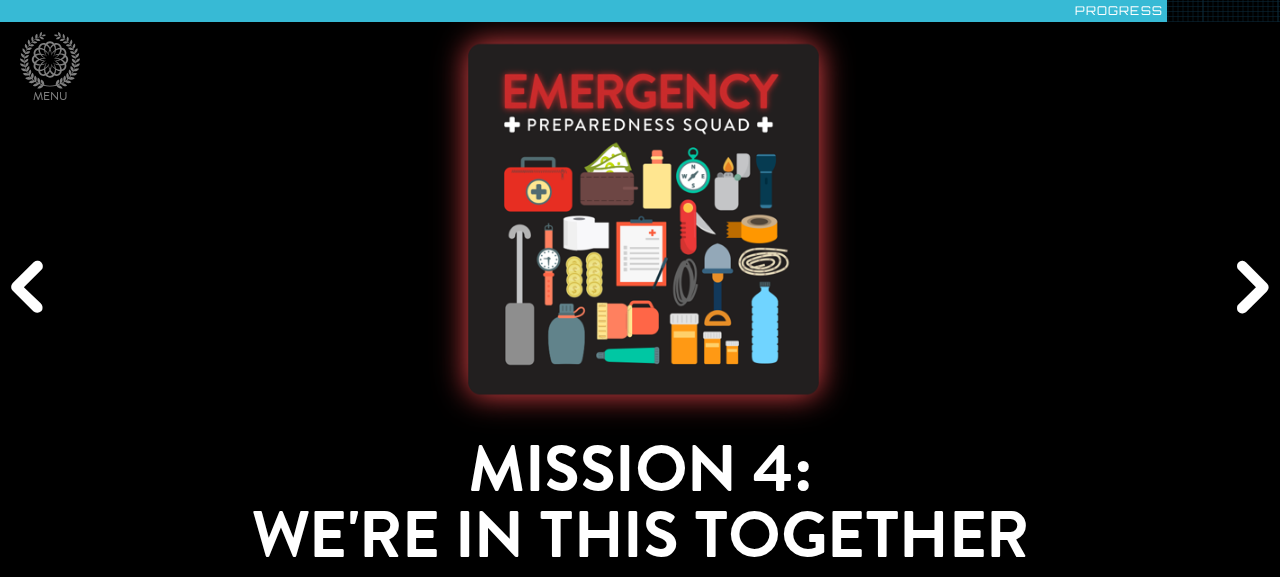 click on "Next" at bounding box center (1249, 288) 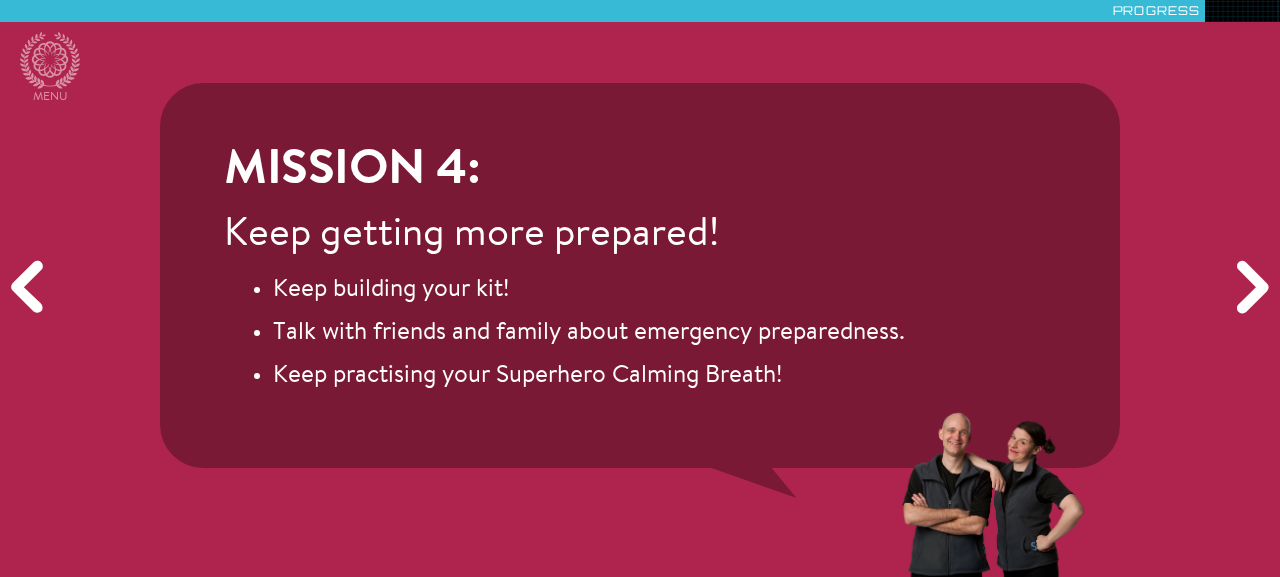 click on "Next" at bounding box center (1249, 288) 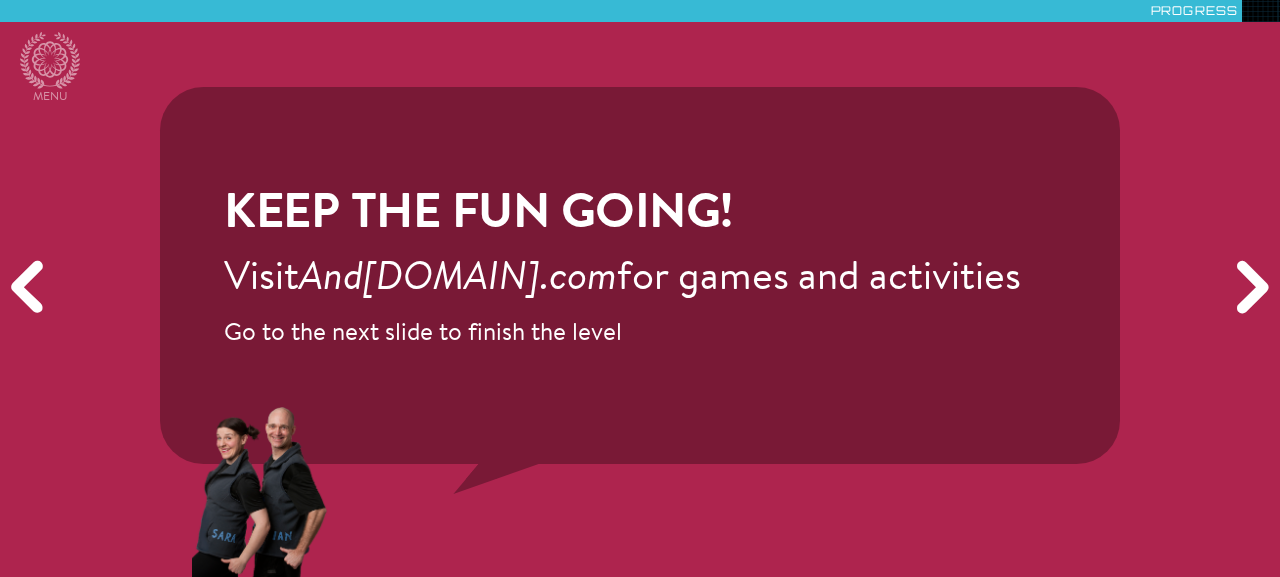 click on "Next" at bounding box center [1249, 288] 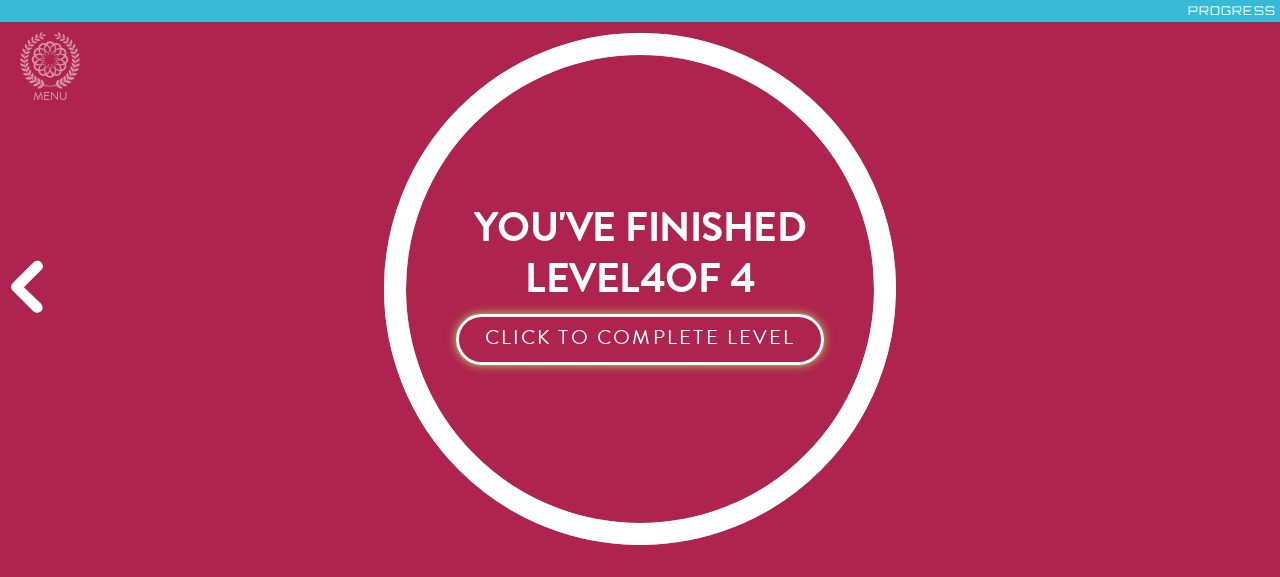 click on "Click to Complete Level" at bounding box center [639, 339] 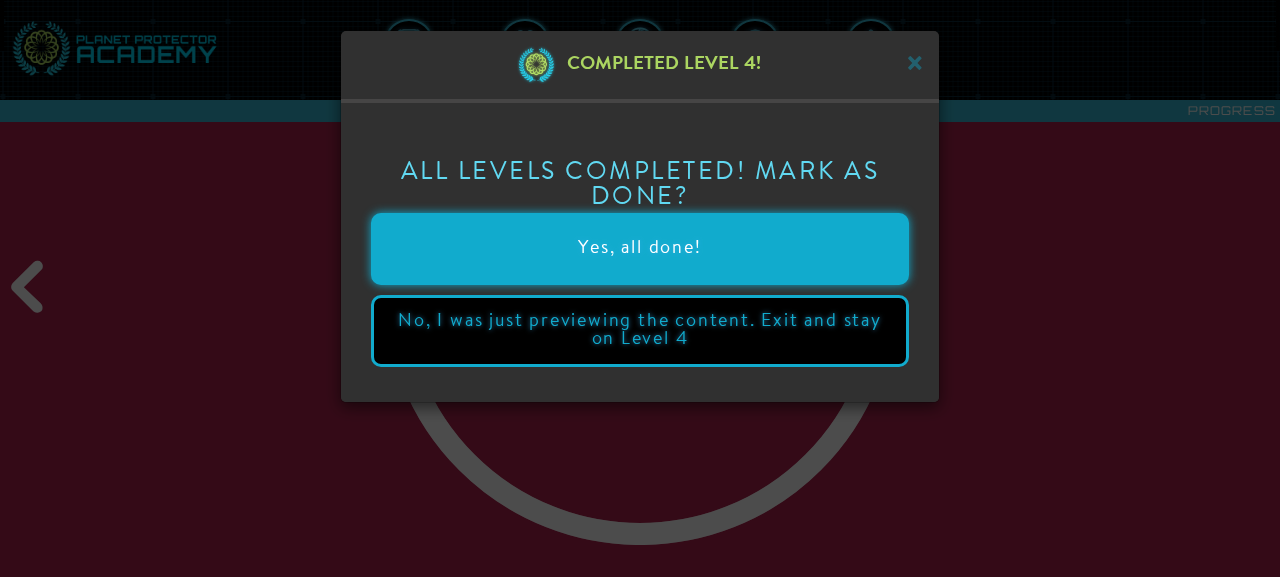click on "Yes, all done!" at bounding box center [640, 249] 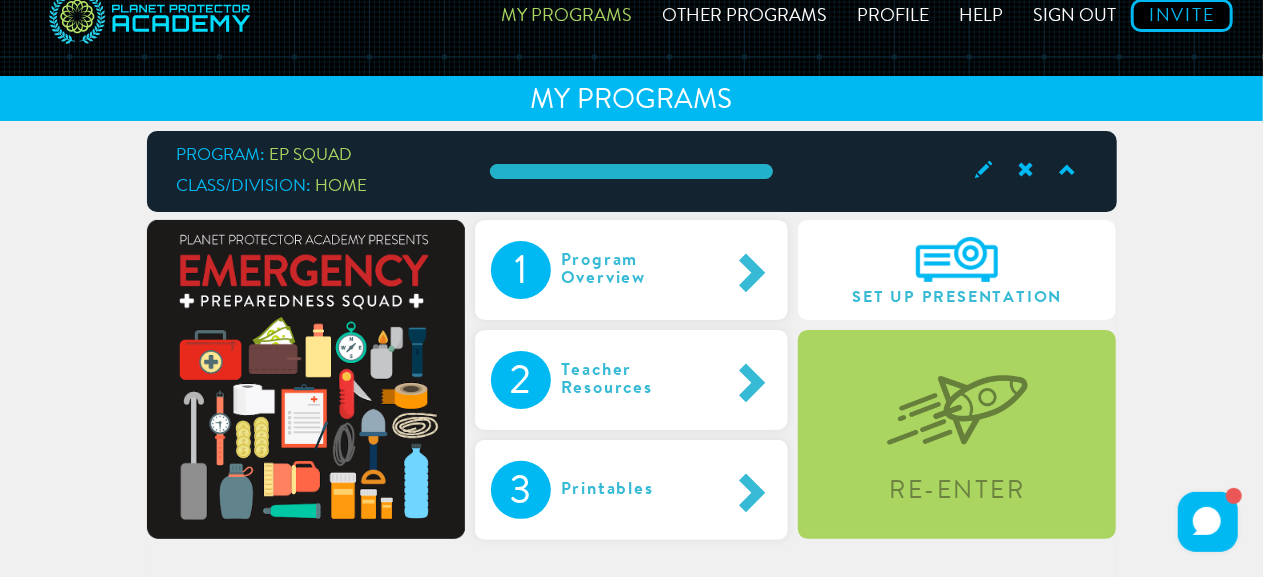 scroll, scrollTop: 0, scrollLeft: 0, axis: both 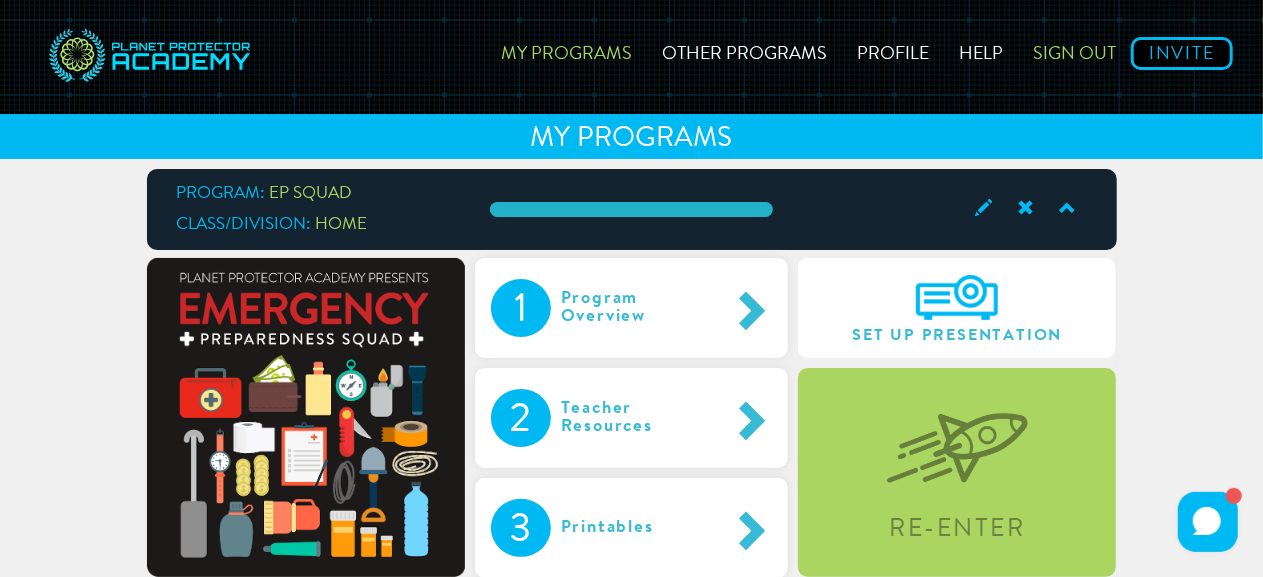 click on "Sign out" at bounding box center (1074, 50) 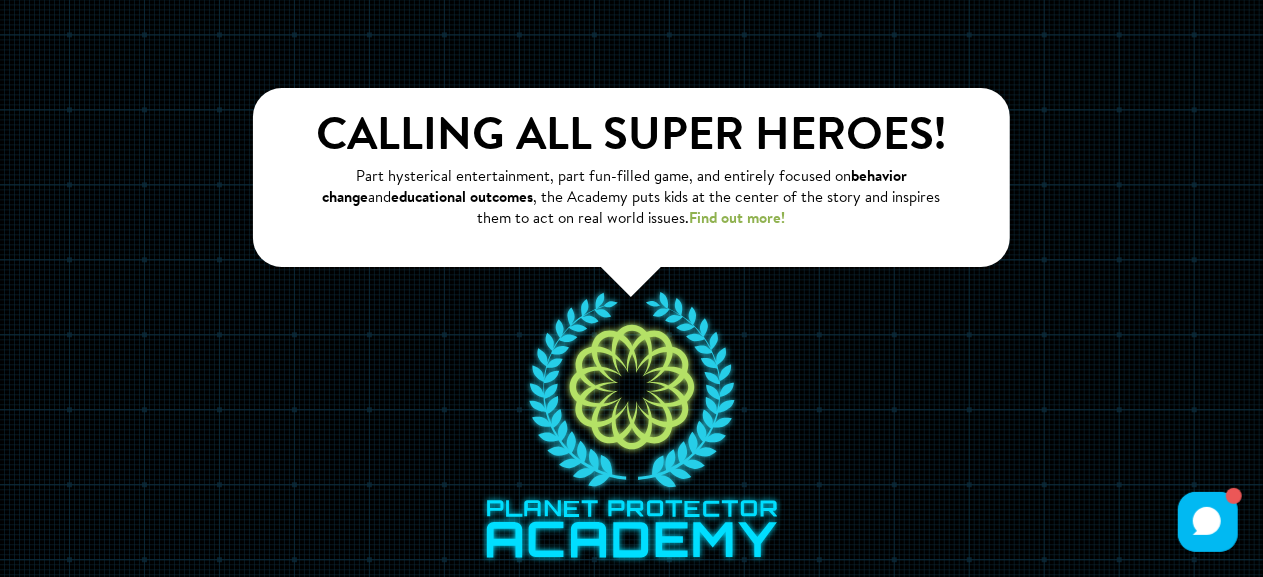 scroll, scrollTop: 0, scrollLeft: 0, axis: both 